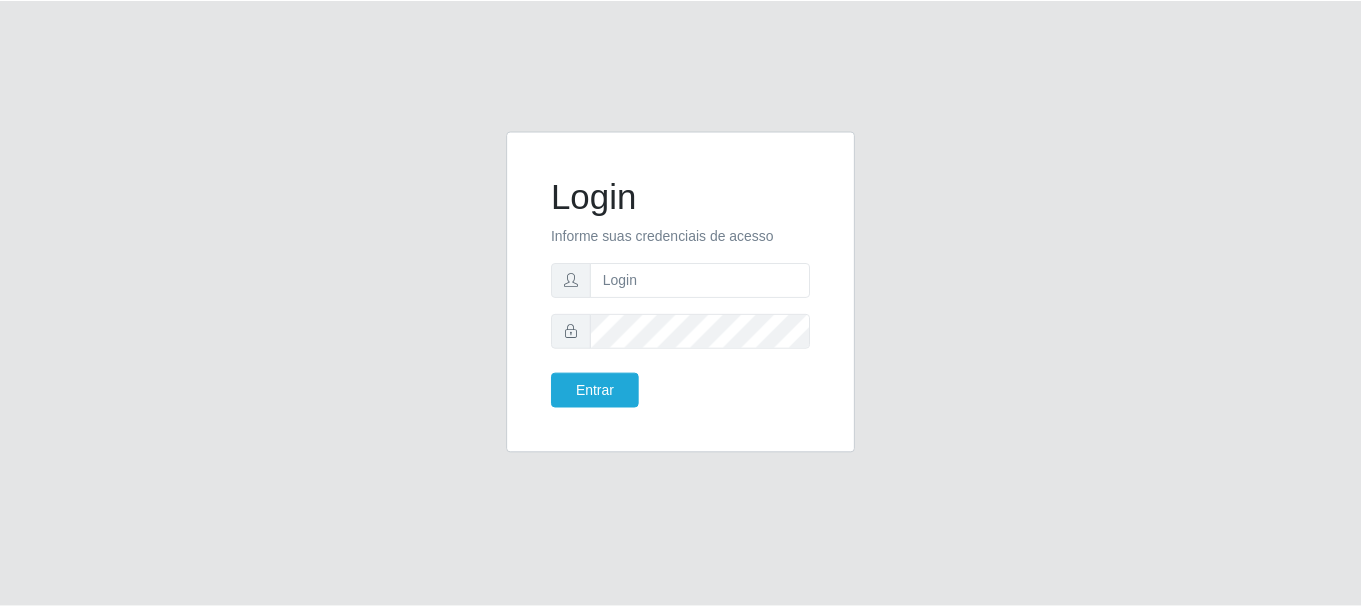 scroll, scrollTop: 0, scrollLeft: 0, axis: both 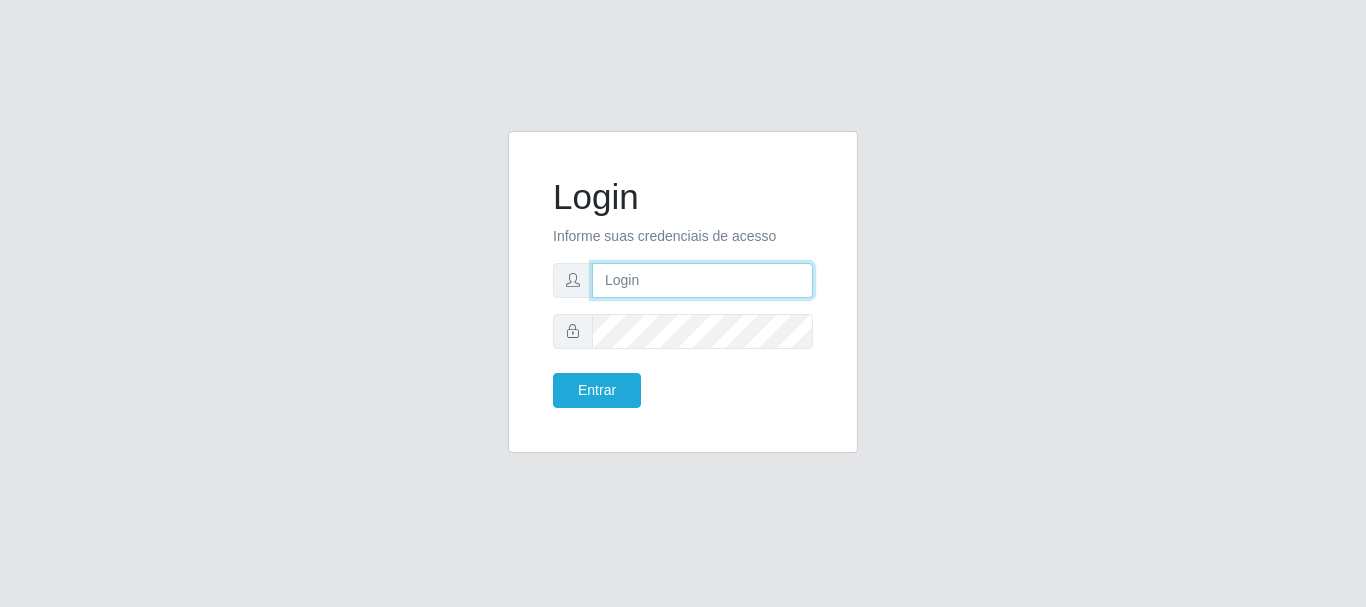 click at bounding box center (702, 280) 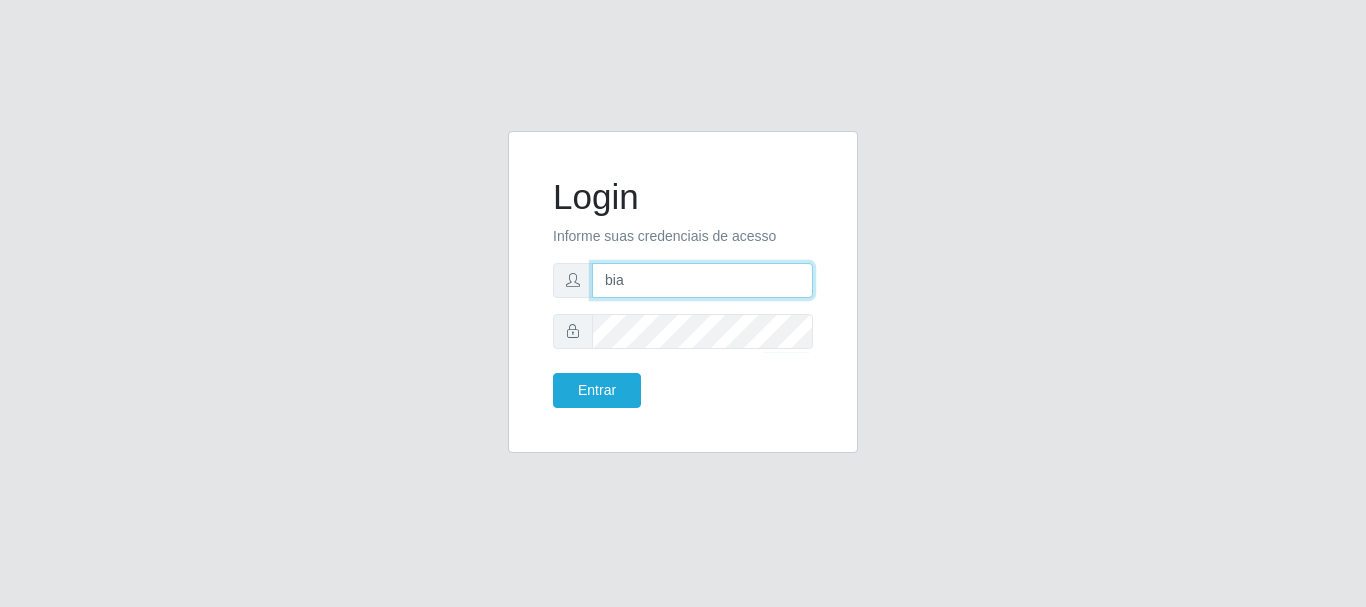 click on "bia" at bounding box center [702, 280] 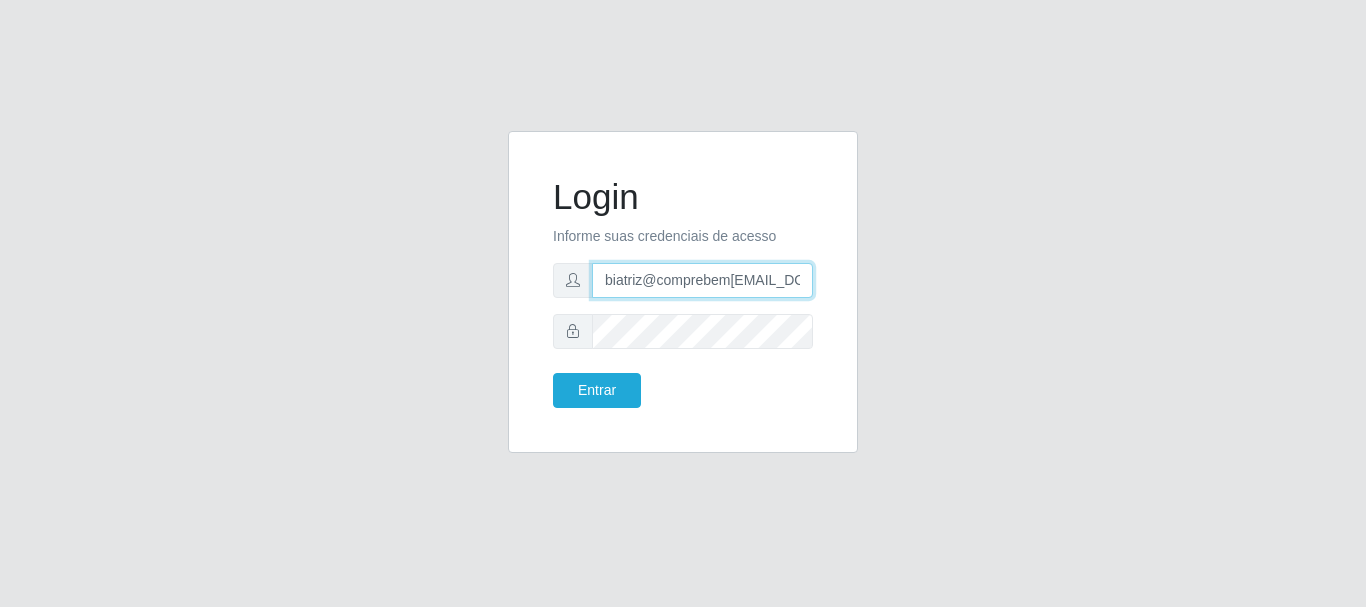 type on "biatriz@comprebem[EMAIL_DOMAIN]" 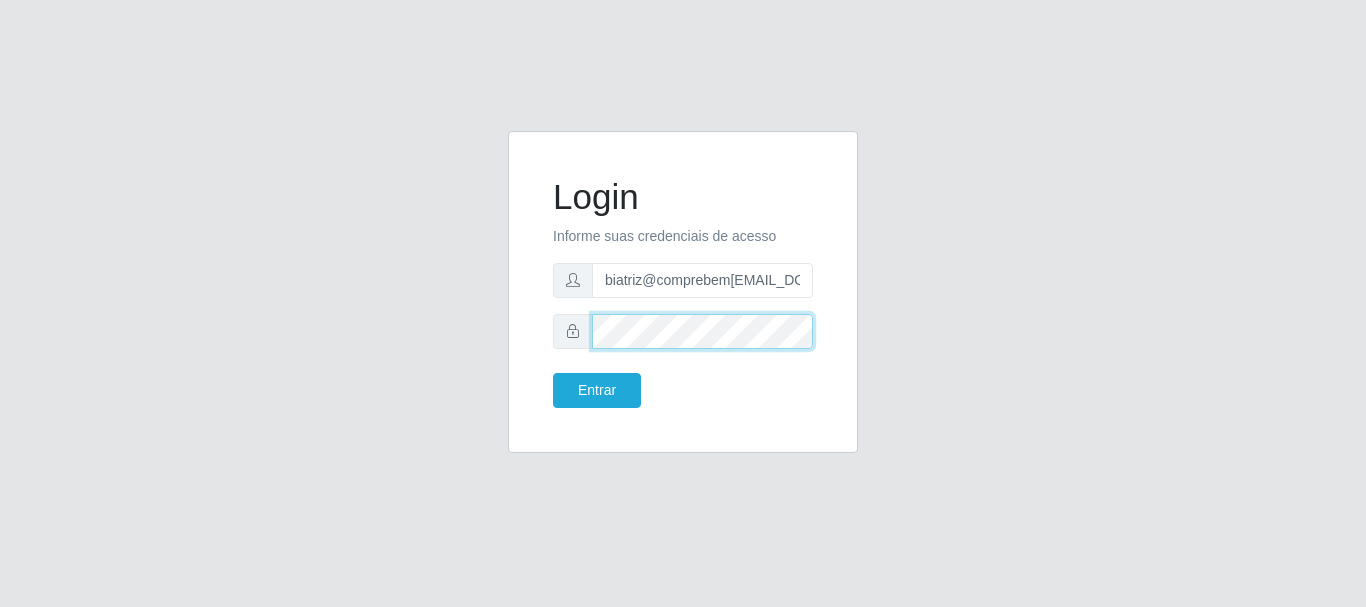 click on "Entrar" at bounding box center [597, 390] 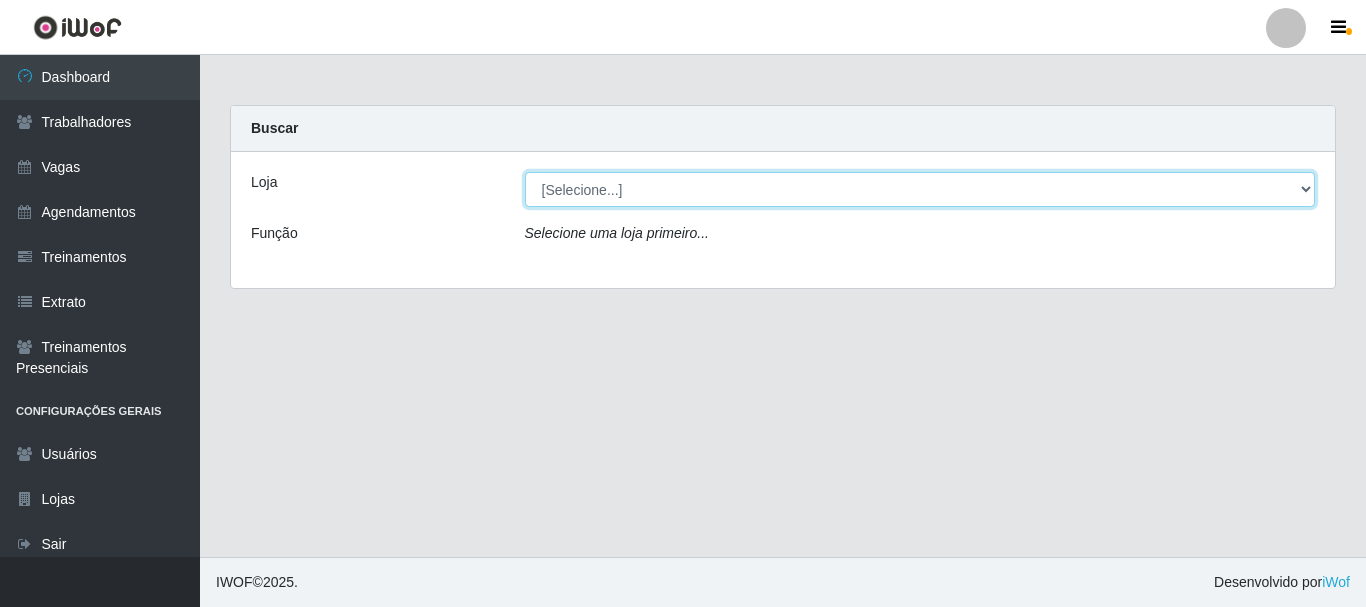 click on "[Selecione...] Supermercado Compre Bem - Itabaiana" at bounding box center [920, 189] 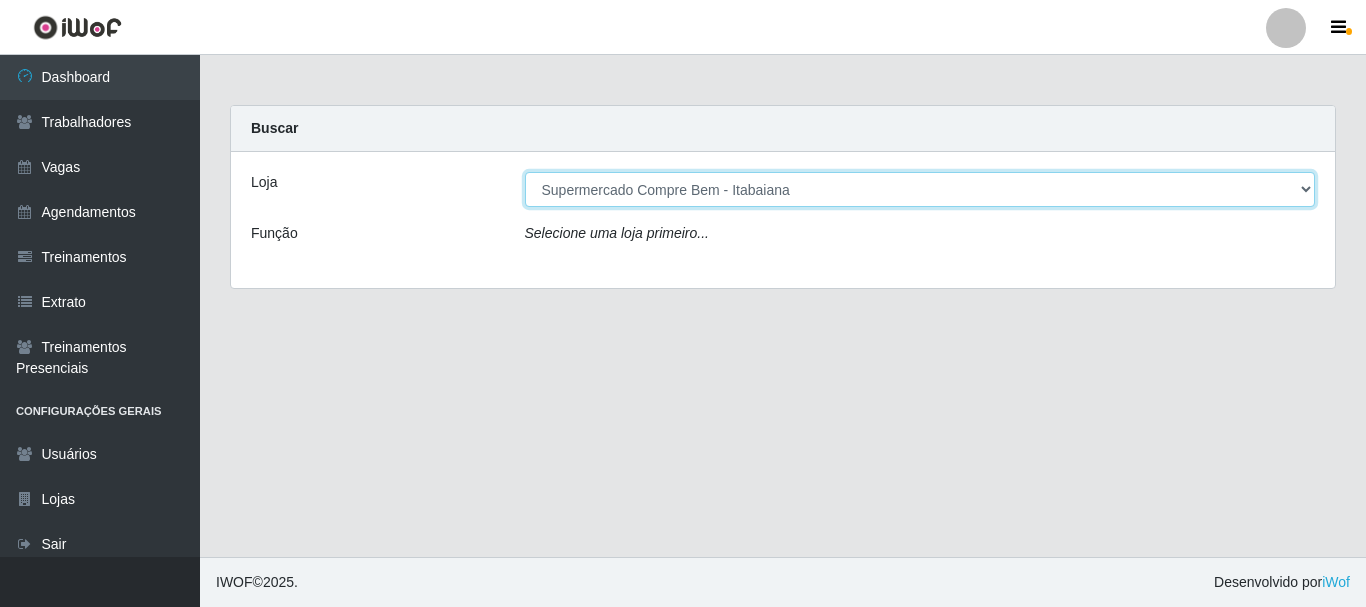 click on "[Selecione...] Supermercado Compre Bem - Itabaiana" at bounding box center [920, 189] 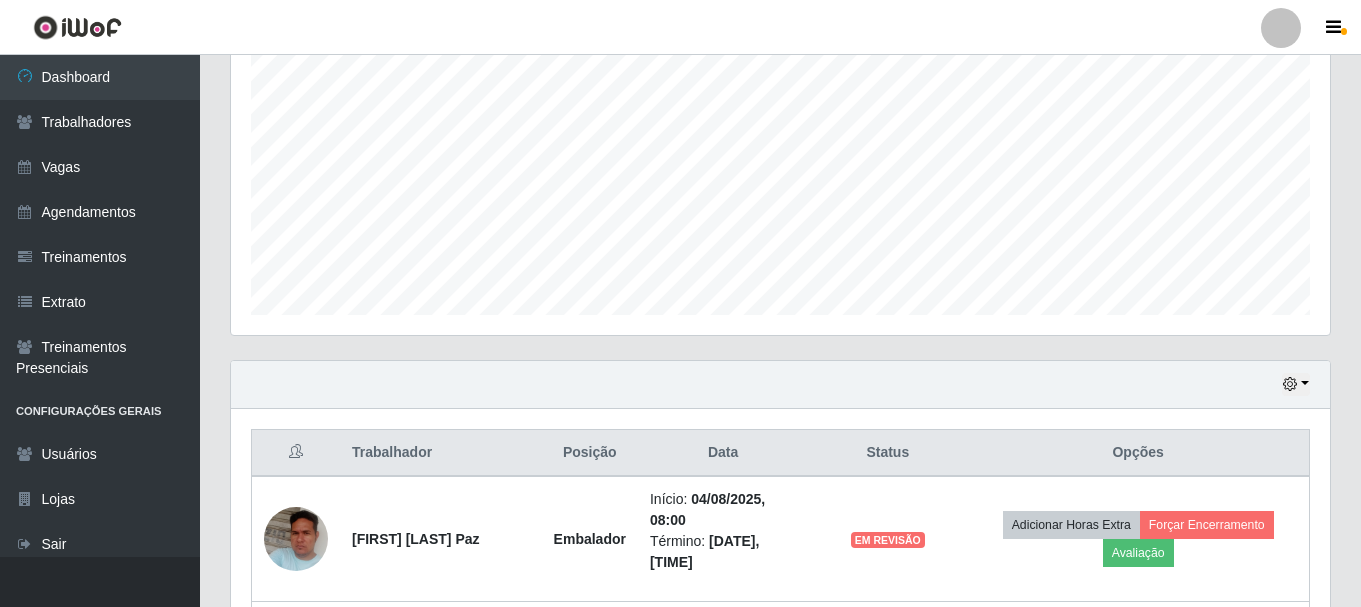 scroll, scrollTop: 600, scrollLeft: 0, axis: vertical 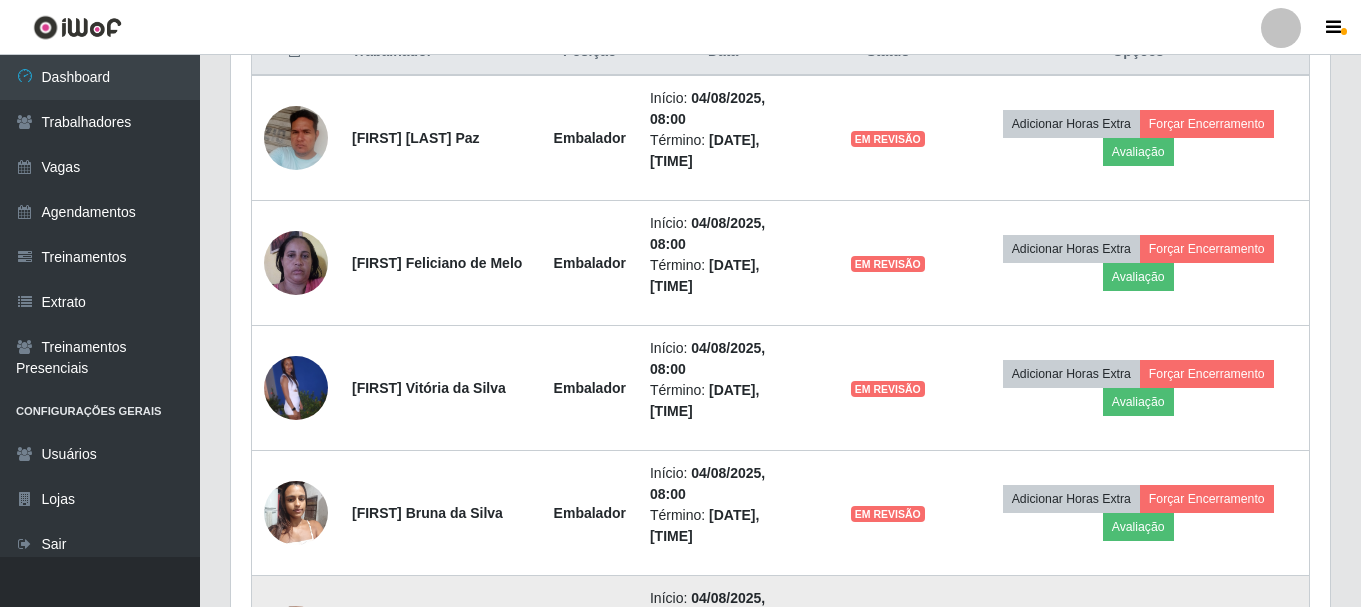 click on "Avaliação" at bounding box center (1138, 652) 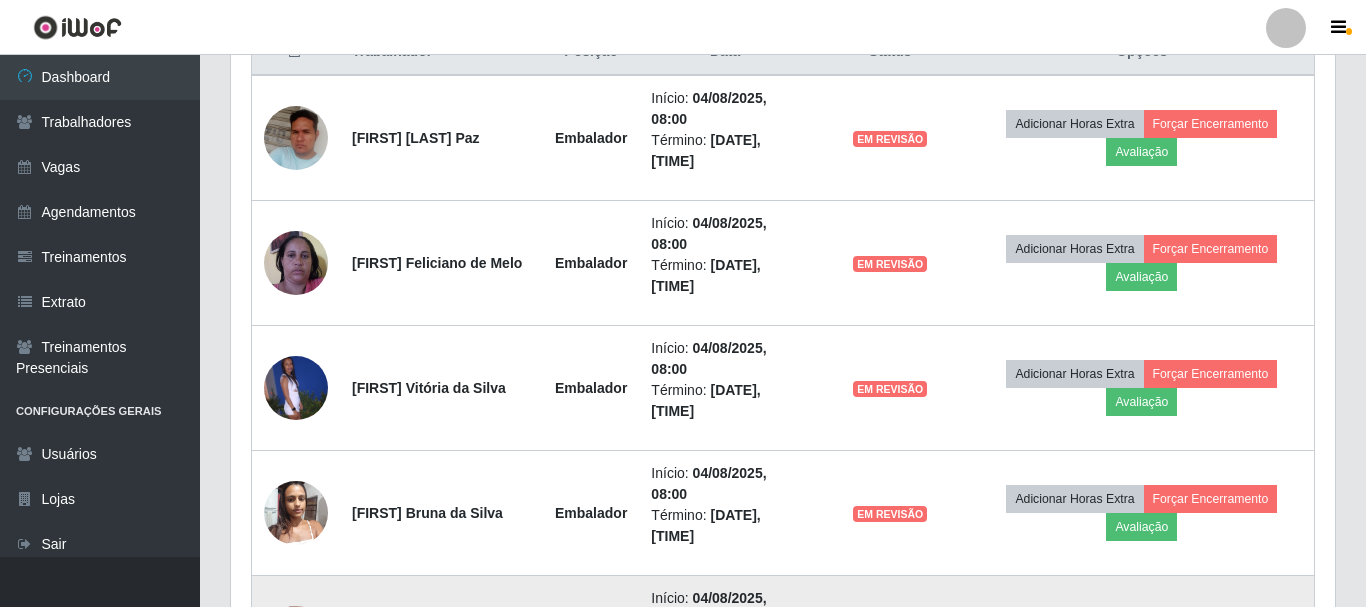 scroll, scrollTop: 999585, scrollLeft: 998911, axis: both 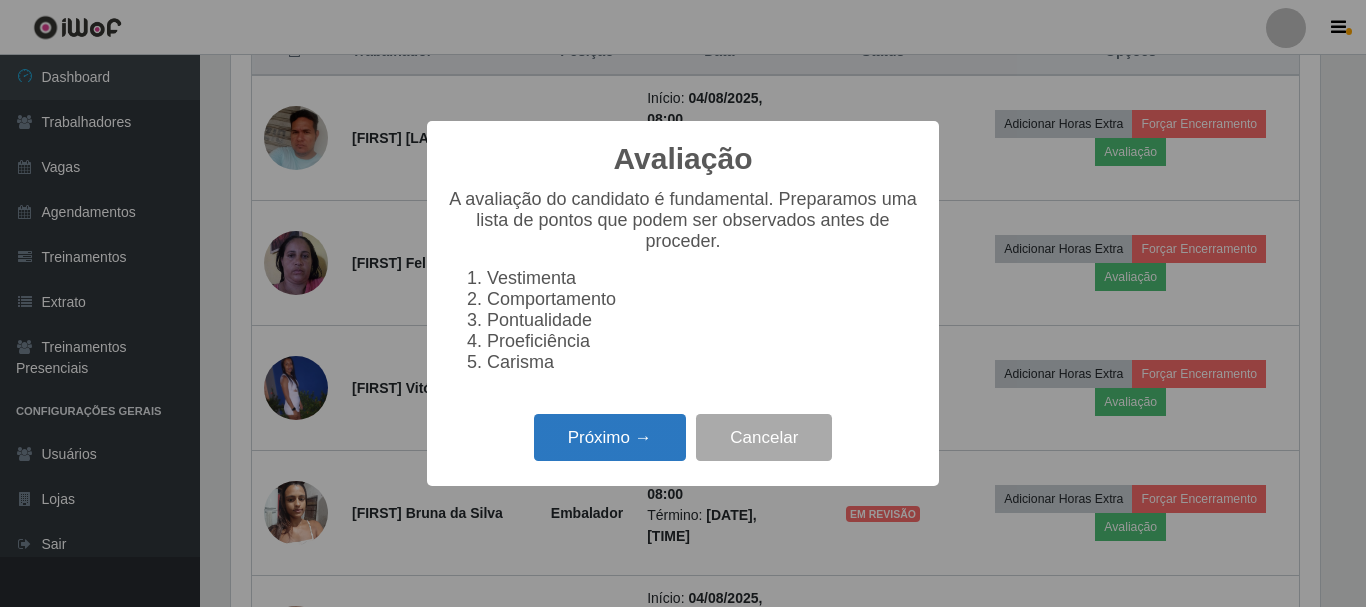 click on "Próximo →" at bounding box center [610, 437] 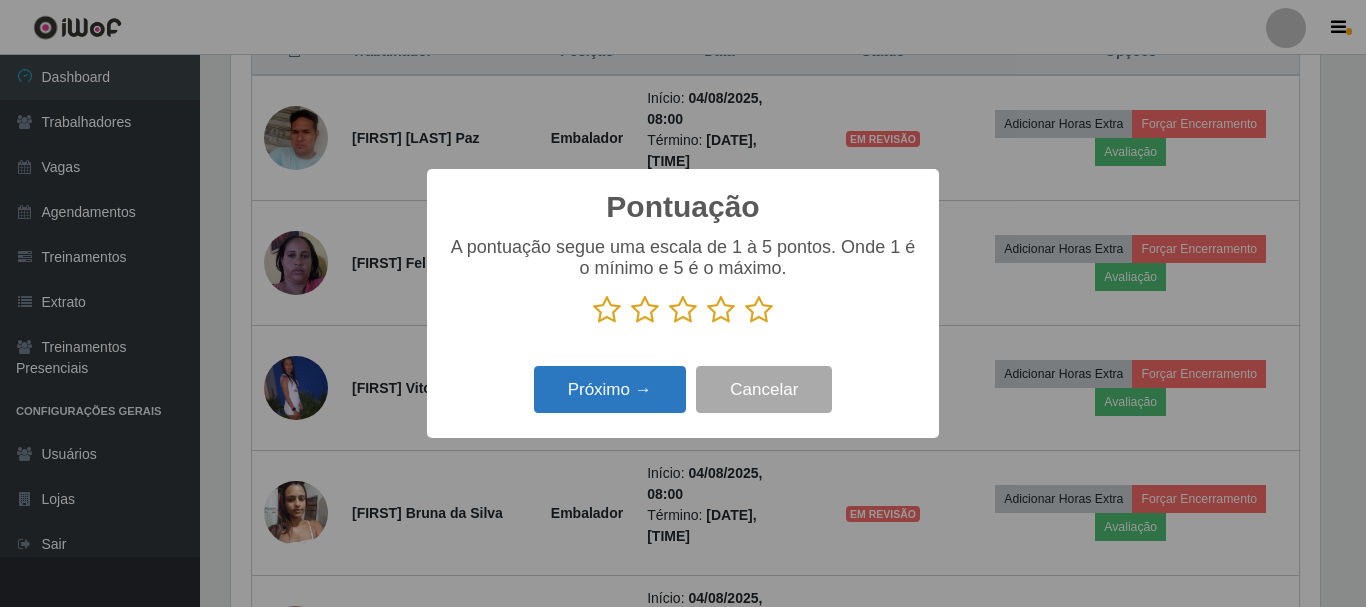 scroll, scrollTop: 999585, scrollLeft: 998911, axis: both 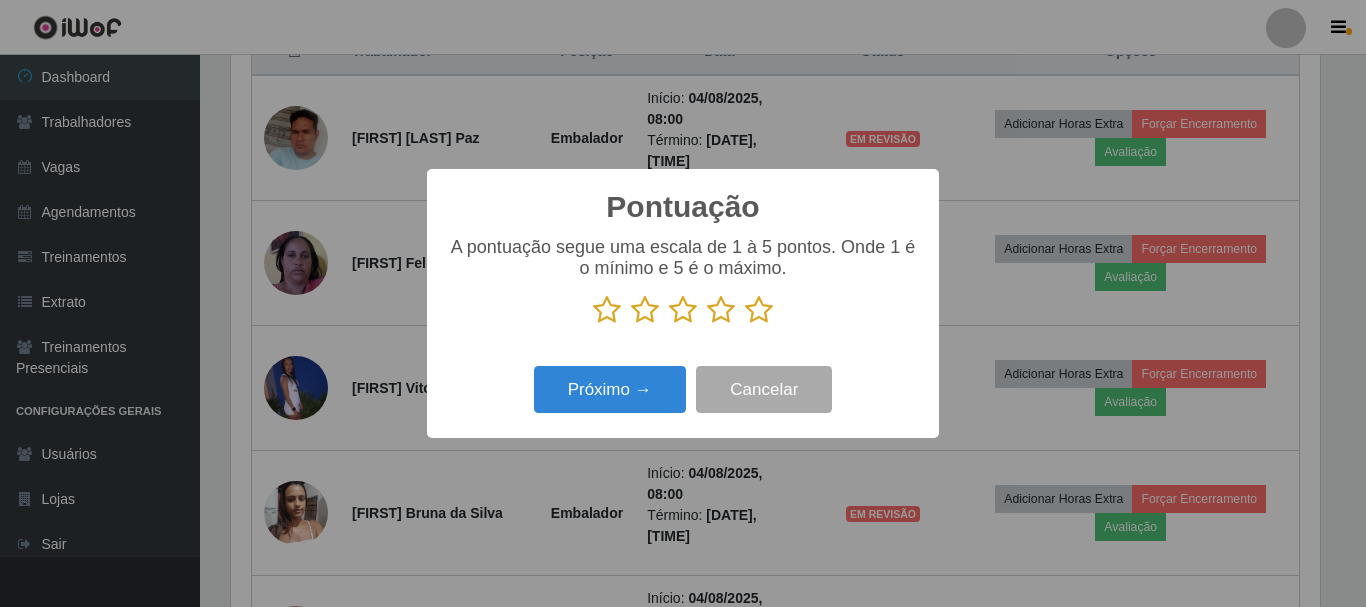 click at bounding box center (721, 310) 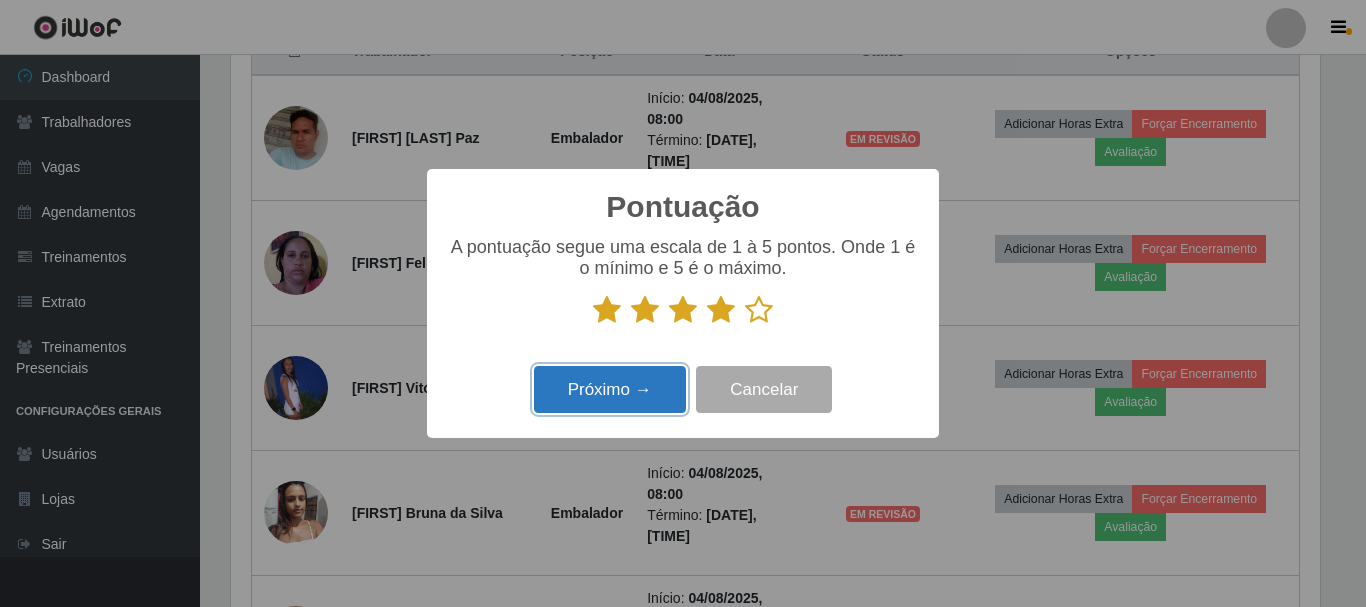 click on "Próximo →" at bounding box center (610, 389) 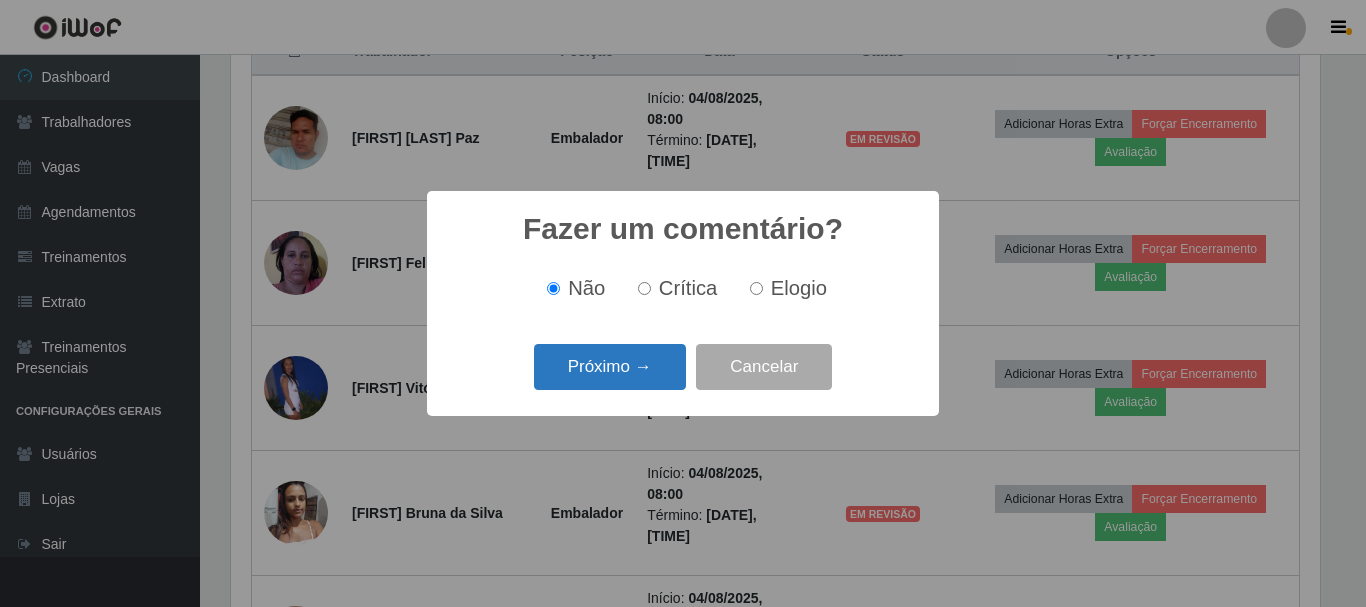 click on "Próximo →" at bounding box center [610, 367] 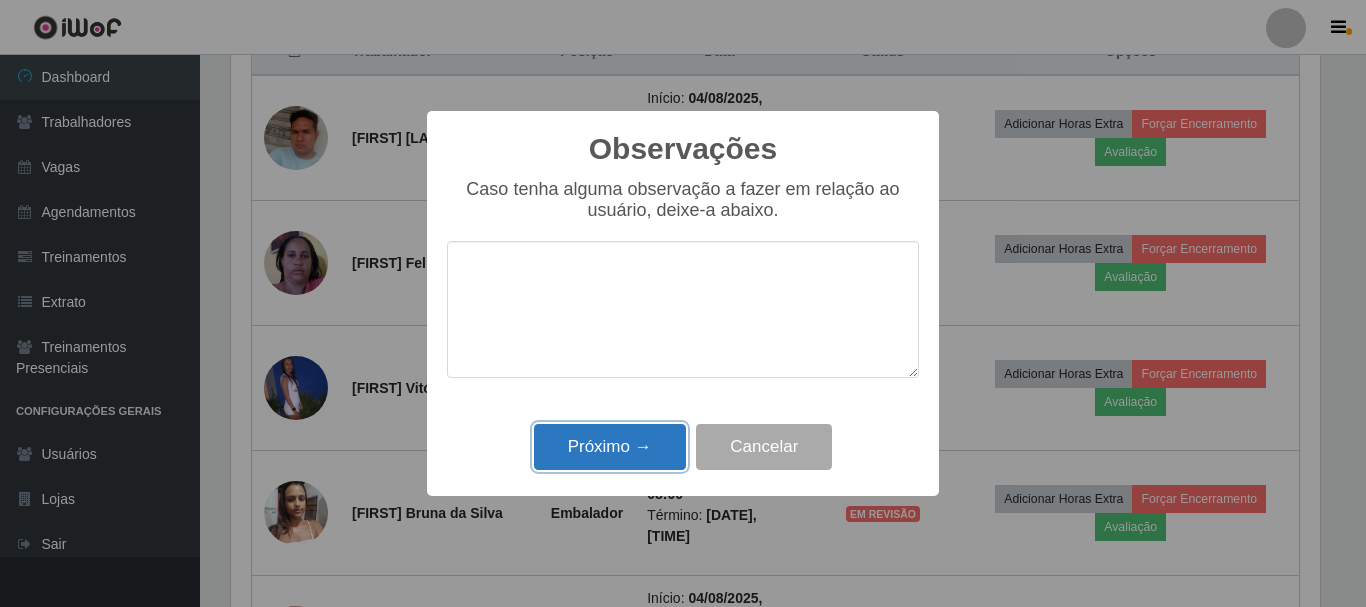 click on "Próximo →" at bounding box center (610, 447) 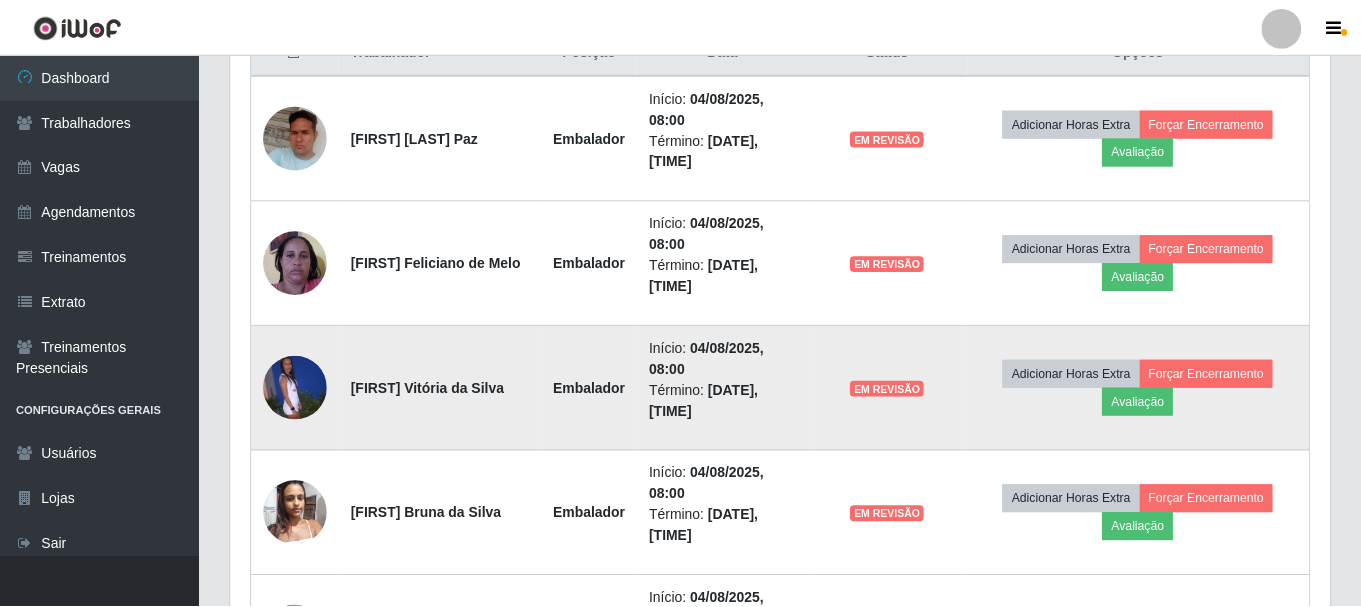 scroll, scrollTop: 999585, scrollLeft: 998901, axis: both 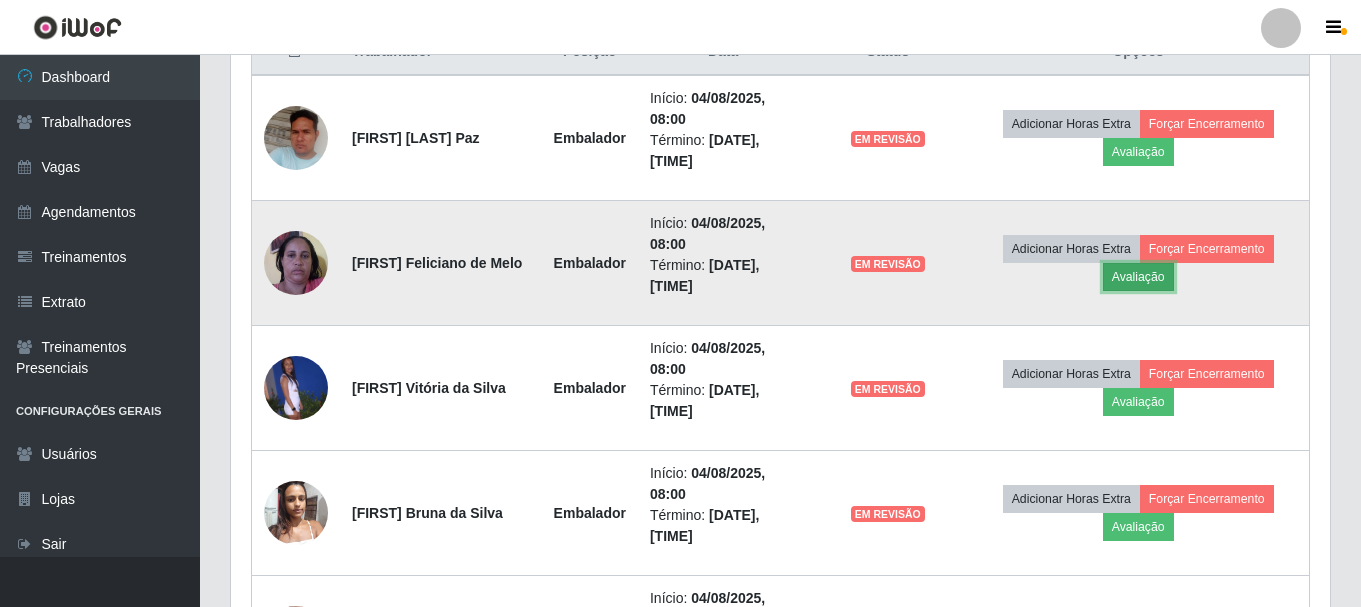 click on "Avaliação" at bounding box center (1138, 277) 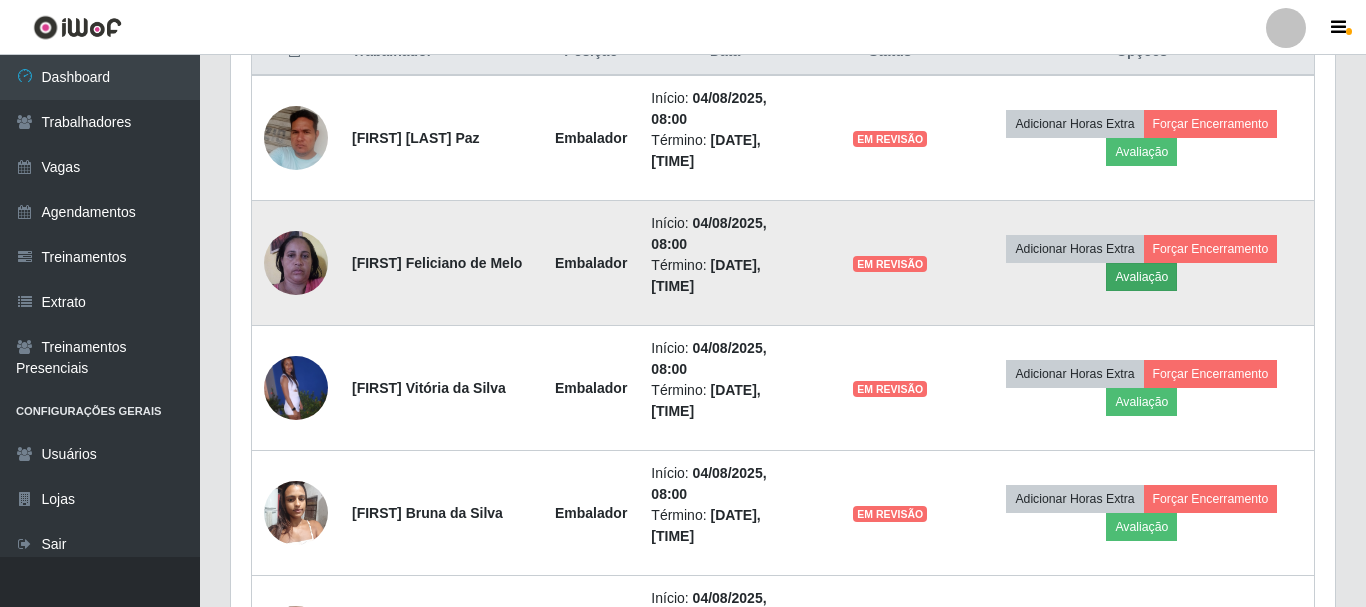 scroll, scrollTop: 999585, scrollLeft: 998911, axis: both 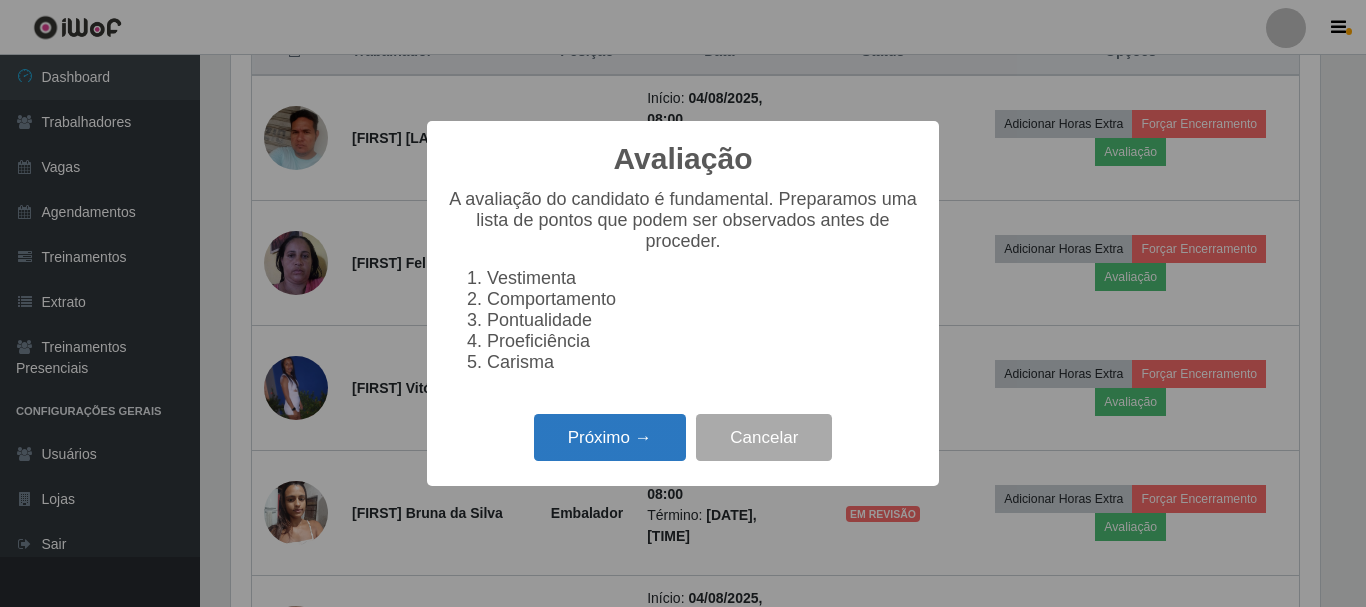 click on "Próximo →" at bounding box center [610, 437] 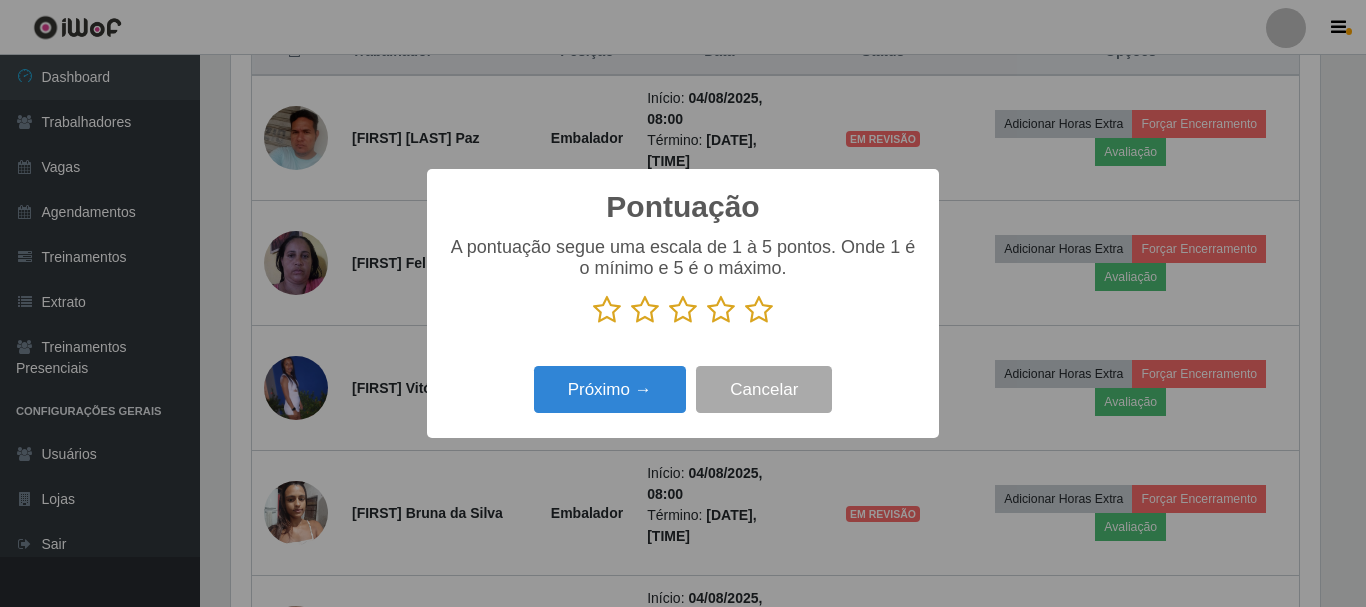 click at bounding box center (721, 310) 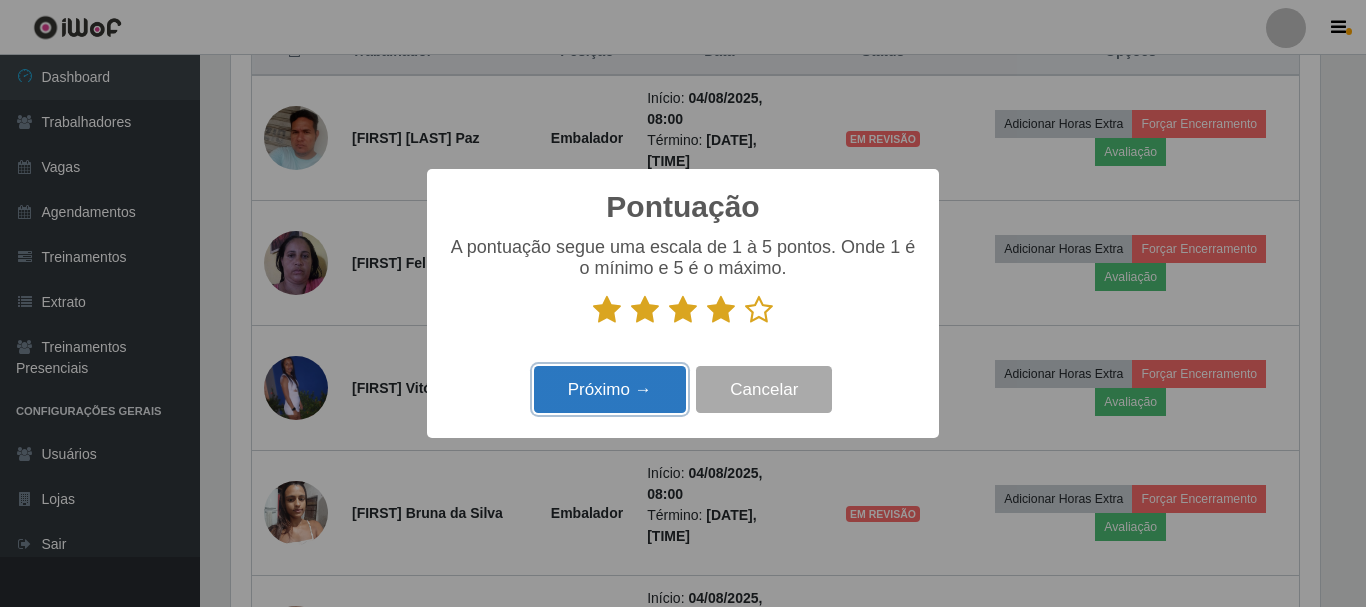 click on "Próximo →" at bounding box center [610, 389] 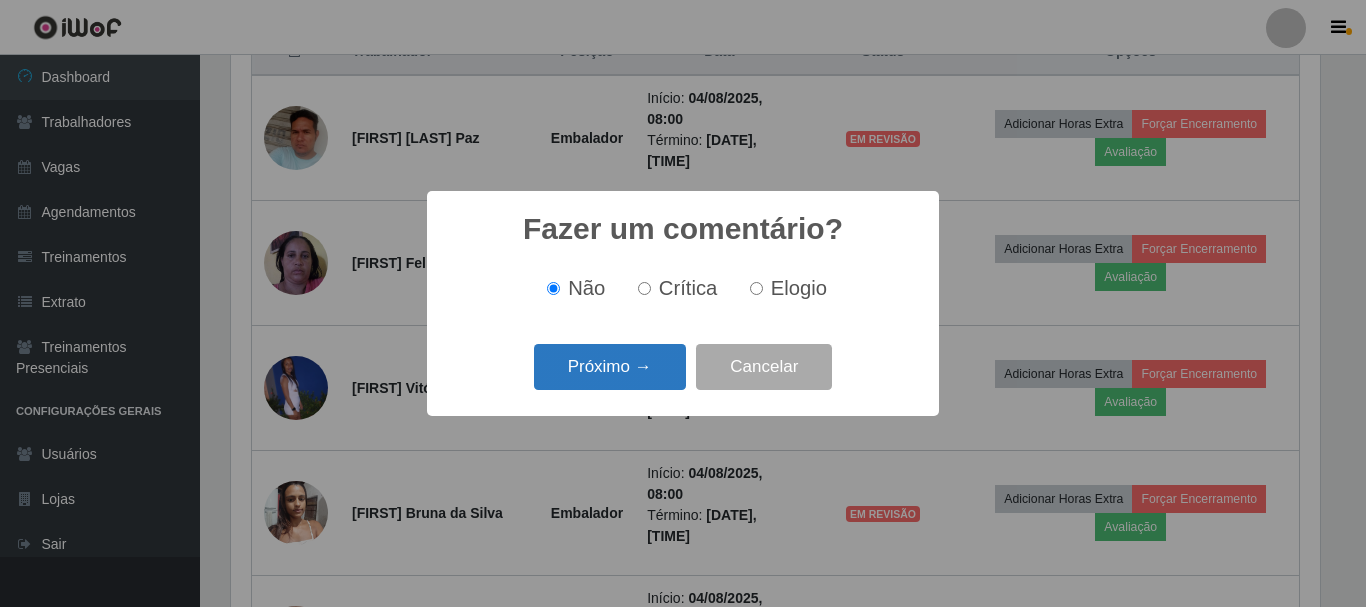 click on "Próximo →" at bounding box center (610, 367) 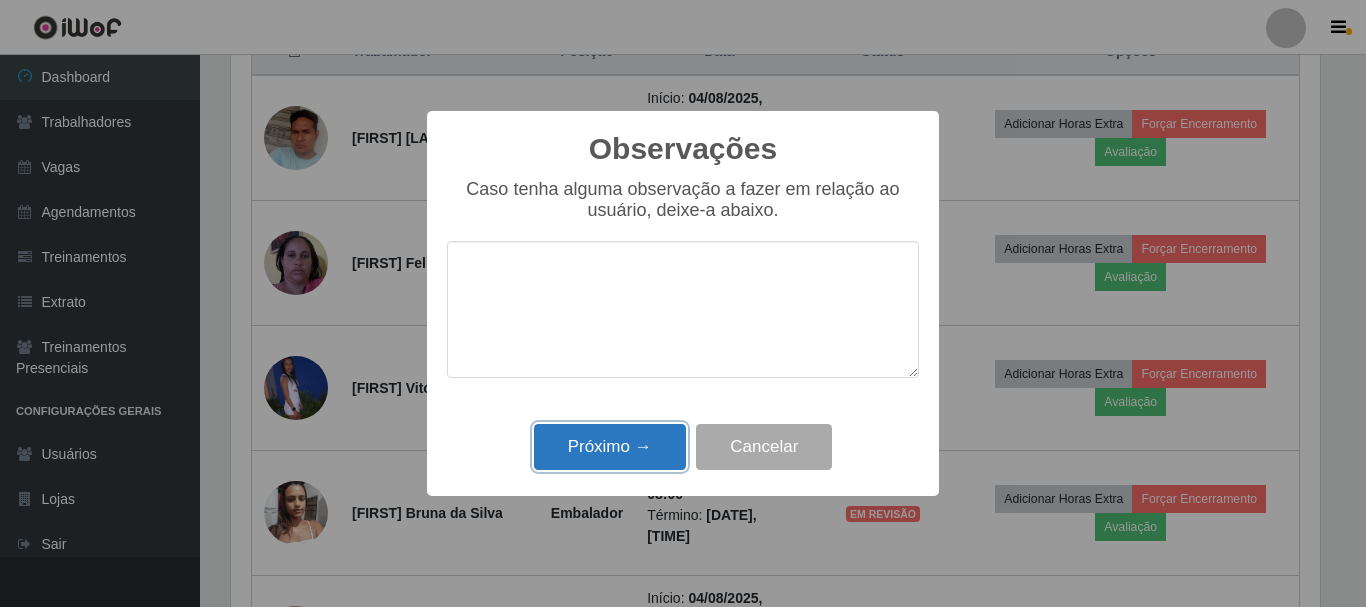 click on "Próximo →" at bounding box center [610, 447] 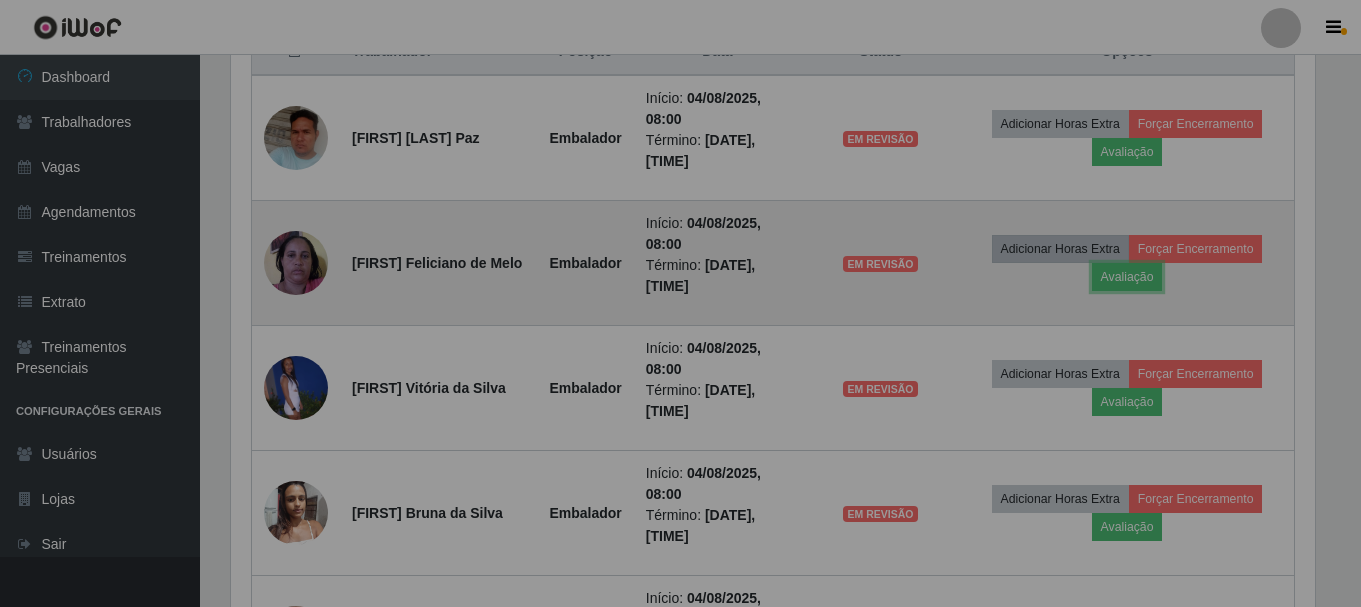 scroll, scrollTop: 999585, scrollLeft: 998901, axis: both 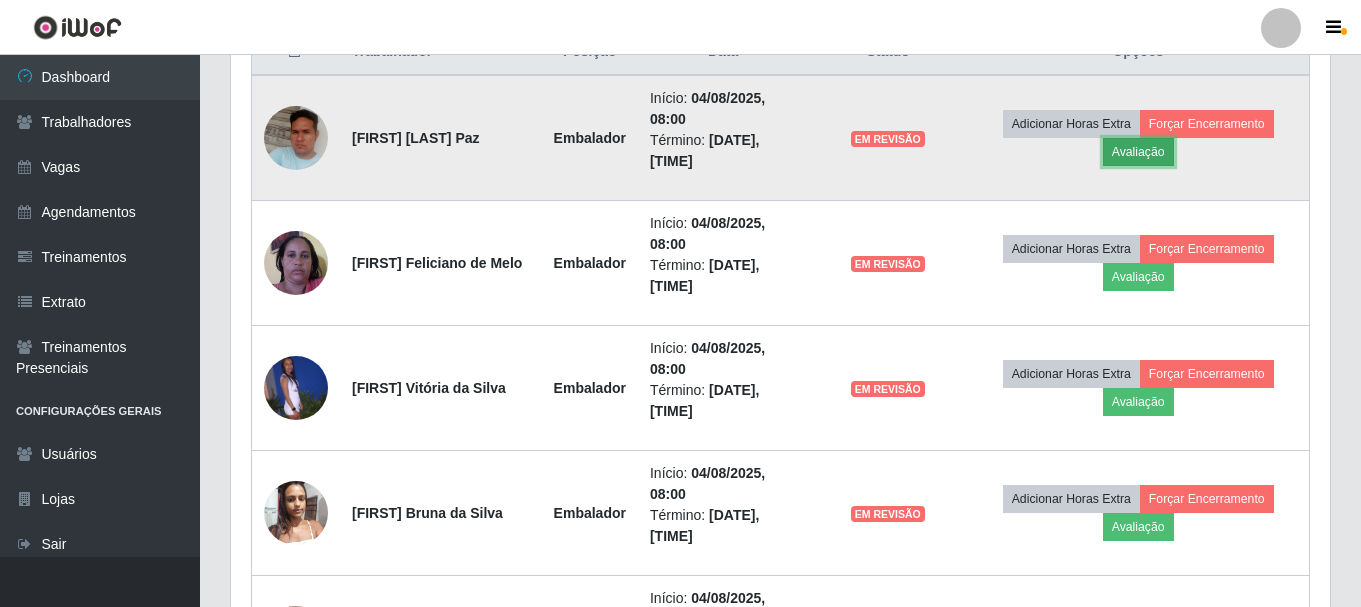 click on "Avaliação" at bounding box center (1138, 152) 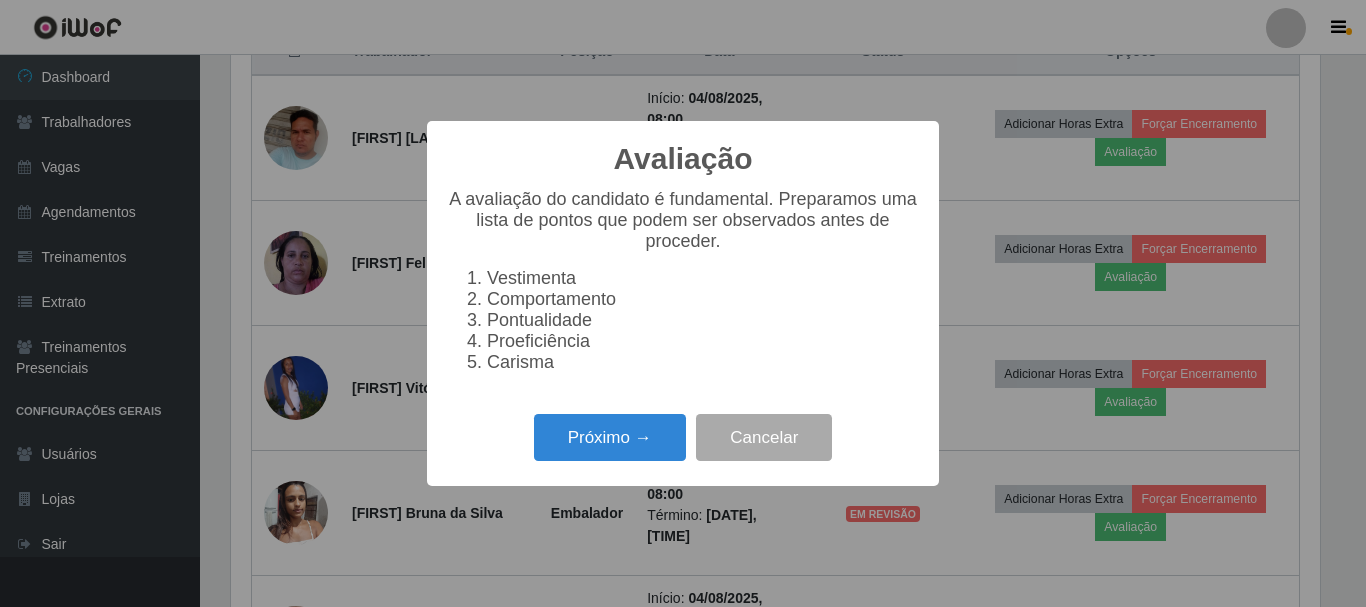 scroll, scrollTop: 999585, scrollLeft: 998911, axis: both 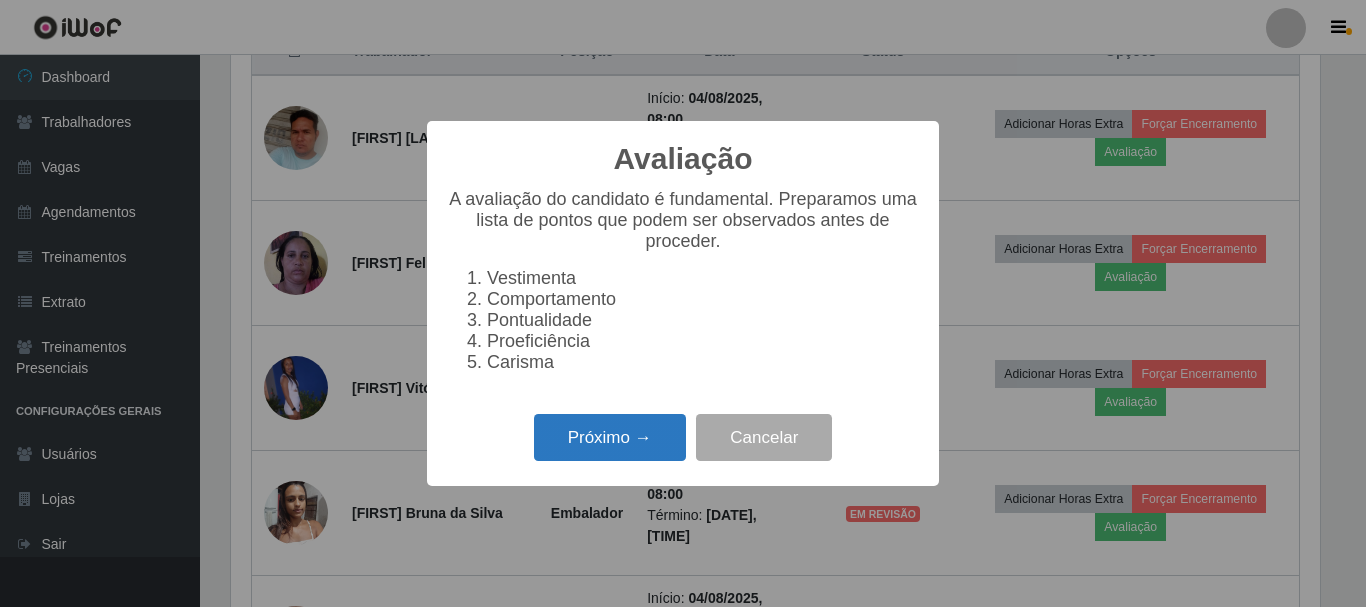 click on "Próximo →" at bounding box center [610, 437] 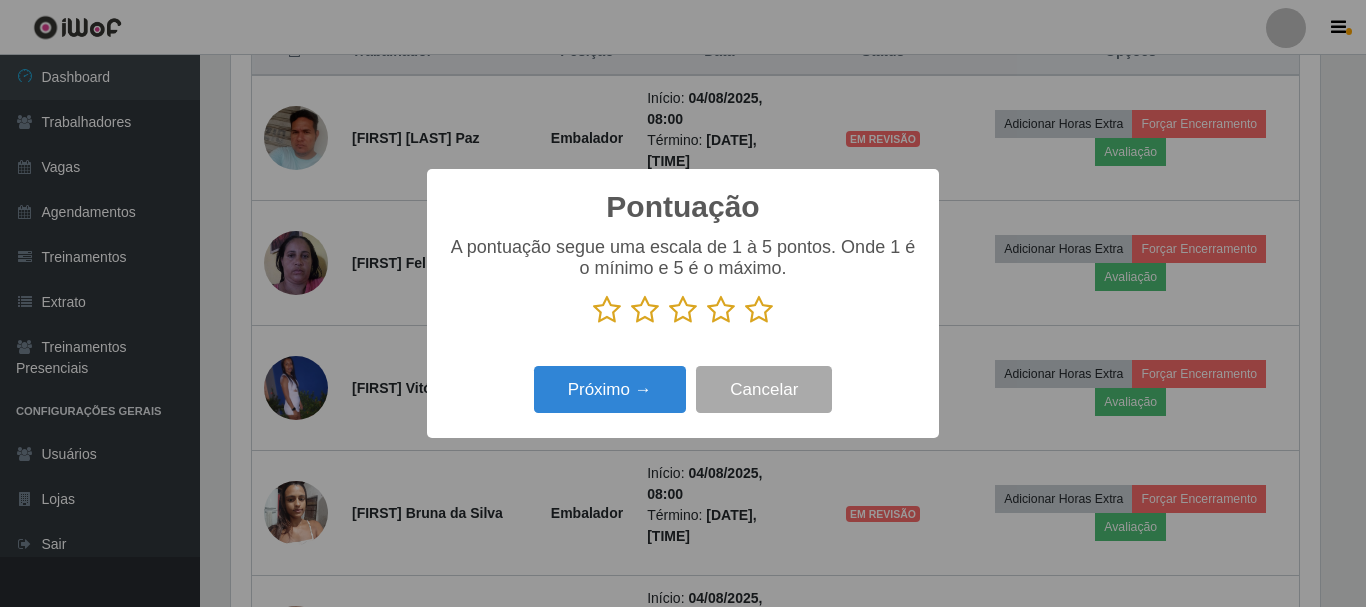 click at bounding box center [721, 310] 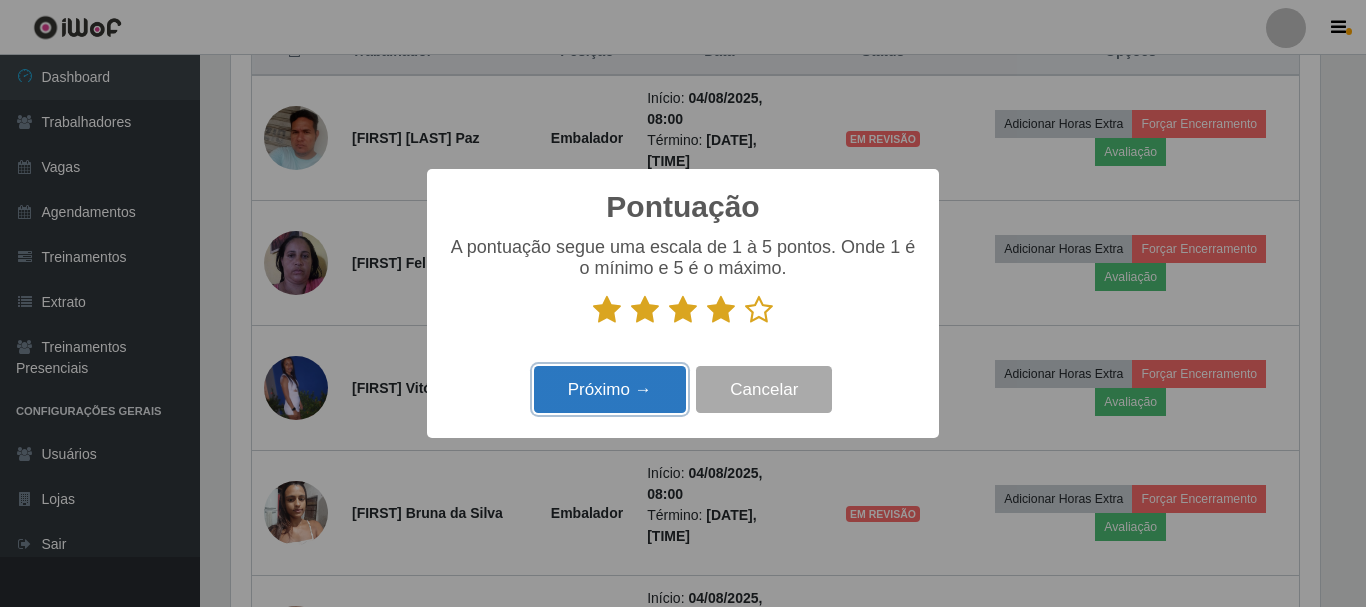 click on "Próximo →" at bounding box center (610, 389) 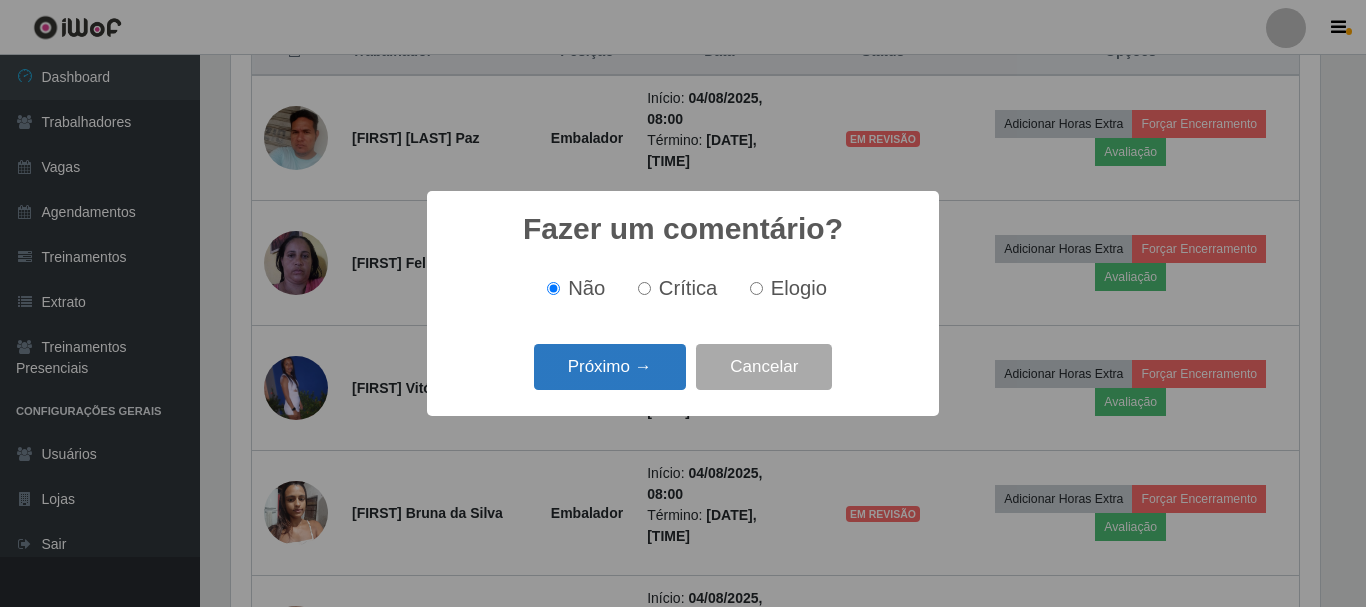 click on "Próximo →" at bounding box center (610, 367) 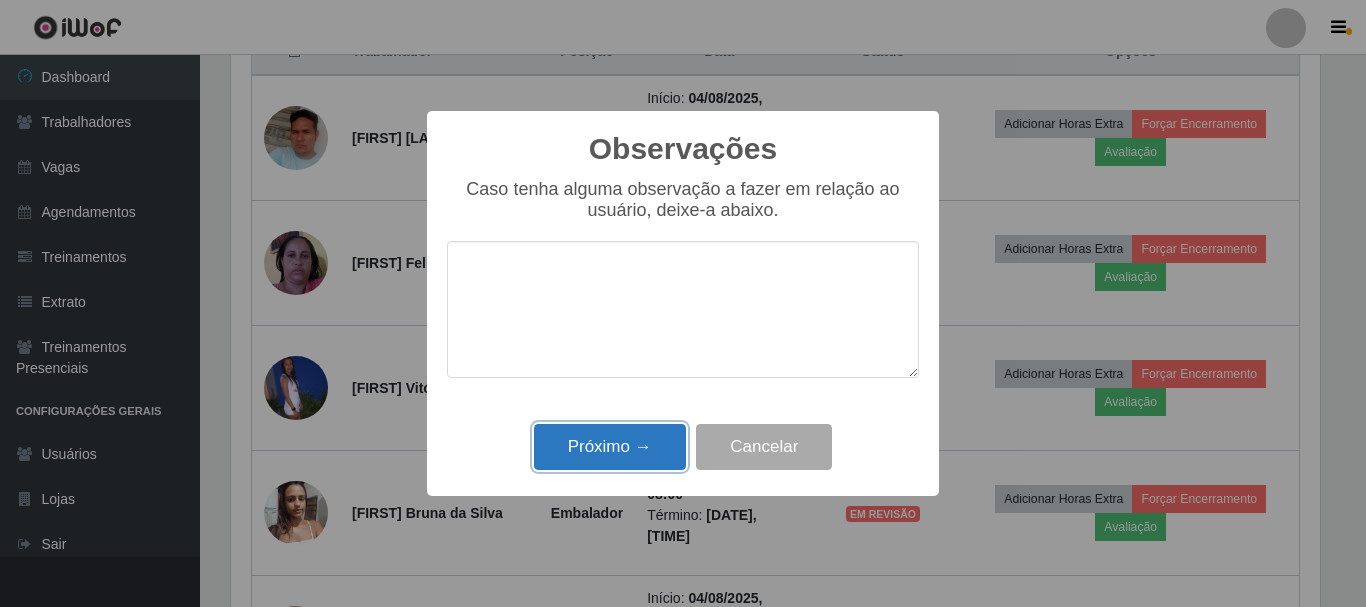 click on "Próximo →" at bounding box center (610, 447) 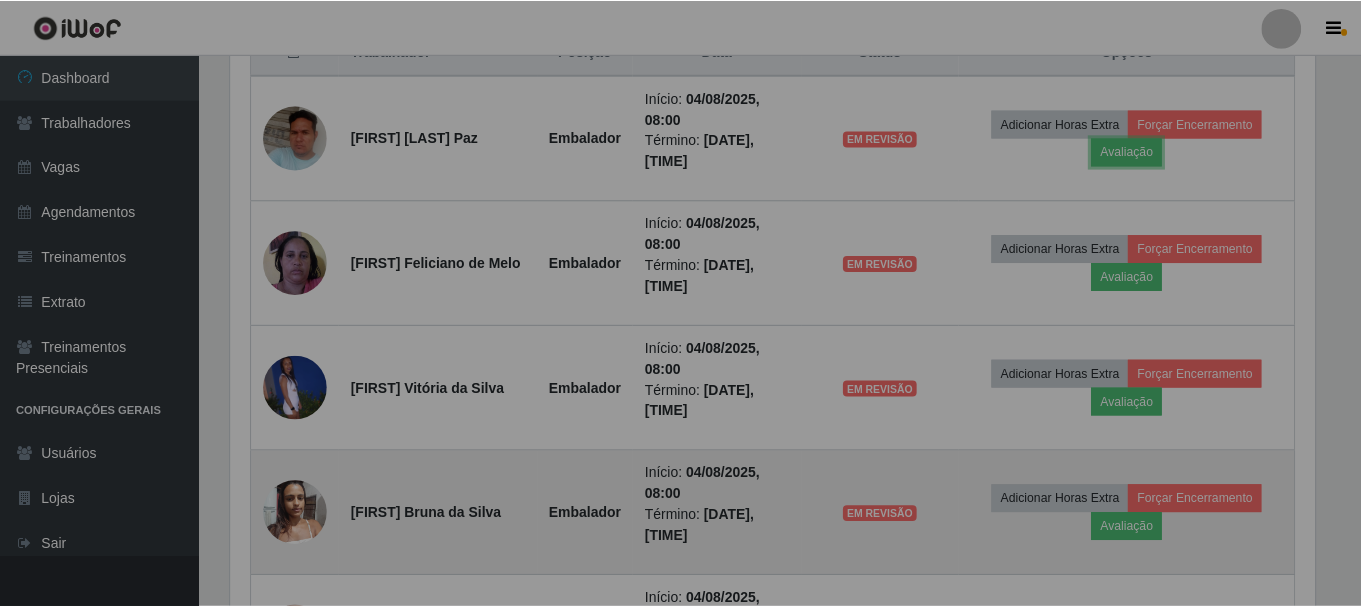 scroll, scrollTop: 999585, scrollLeft: 998901, axis: both 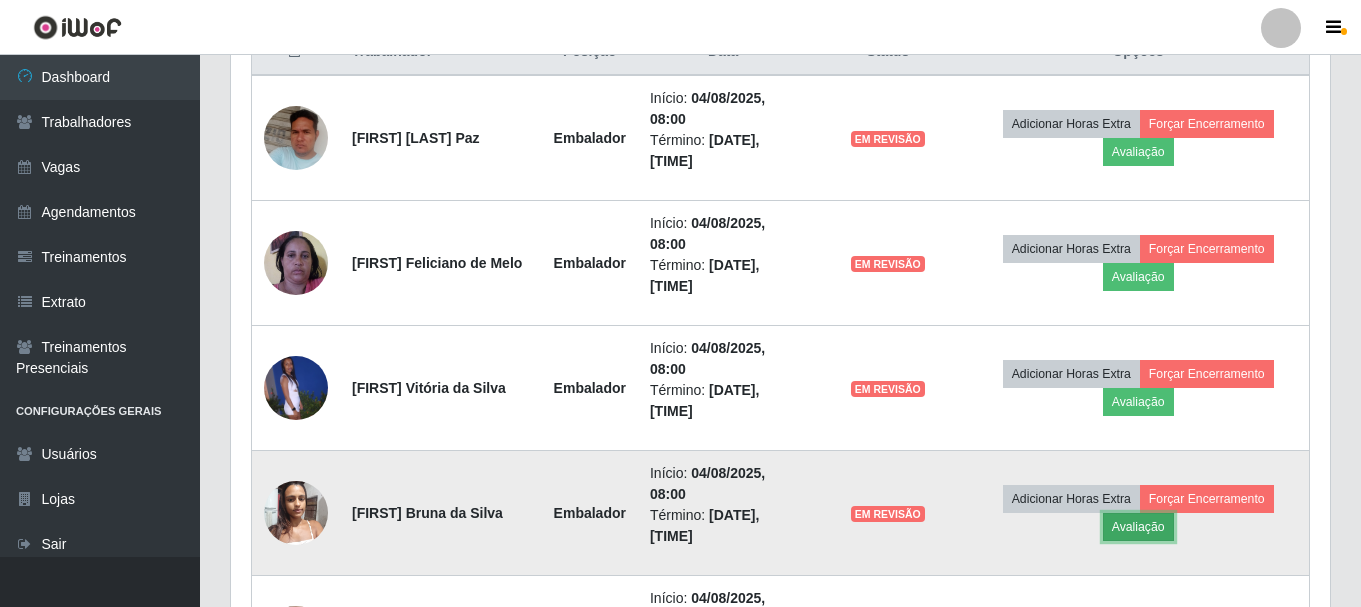 click on "Avaliação" at bounding box center [1138, 527] 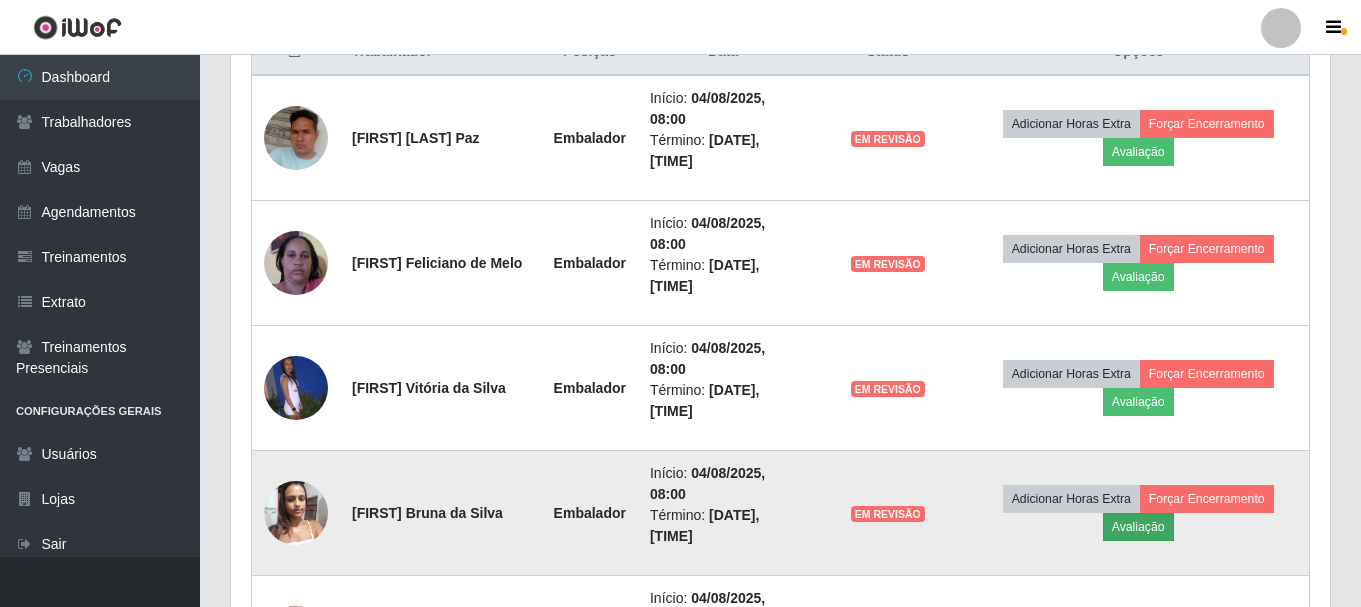 scroll, scrollTop: 999585, scrollLeft: 998911, axis: both 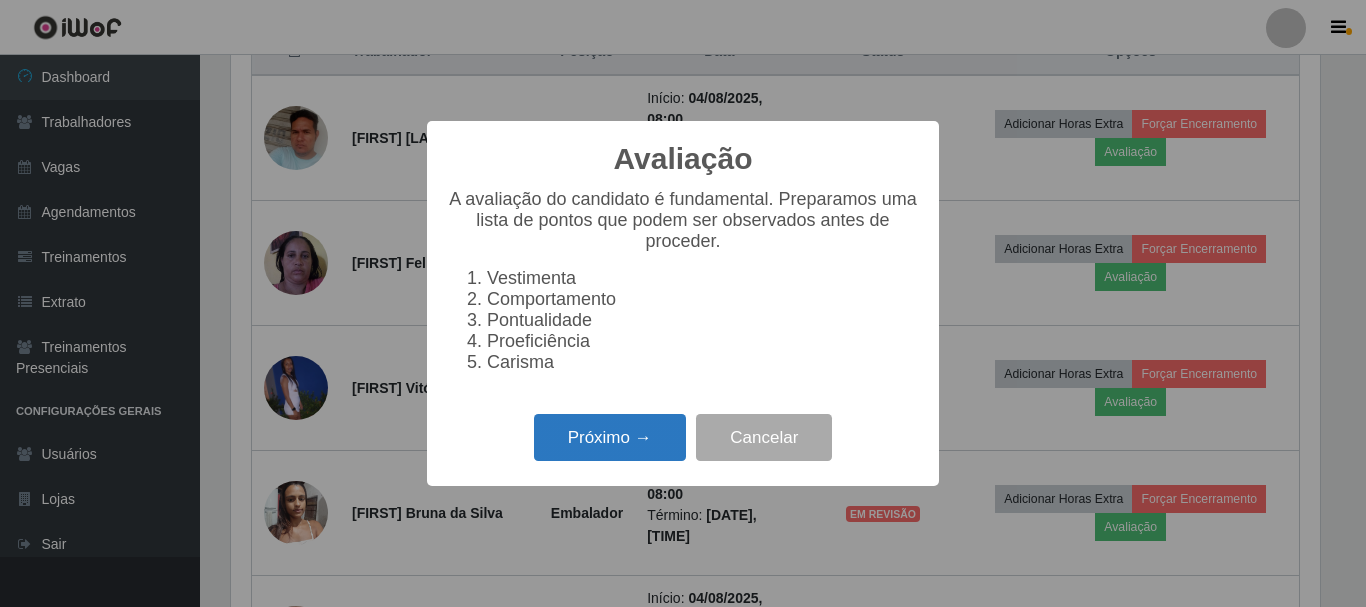 click on "Próximo →" at bounding box center (610, 437) 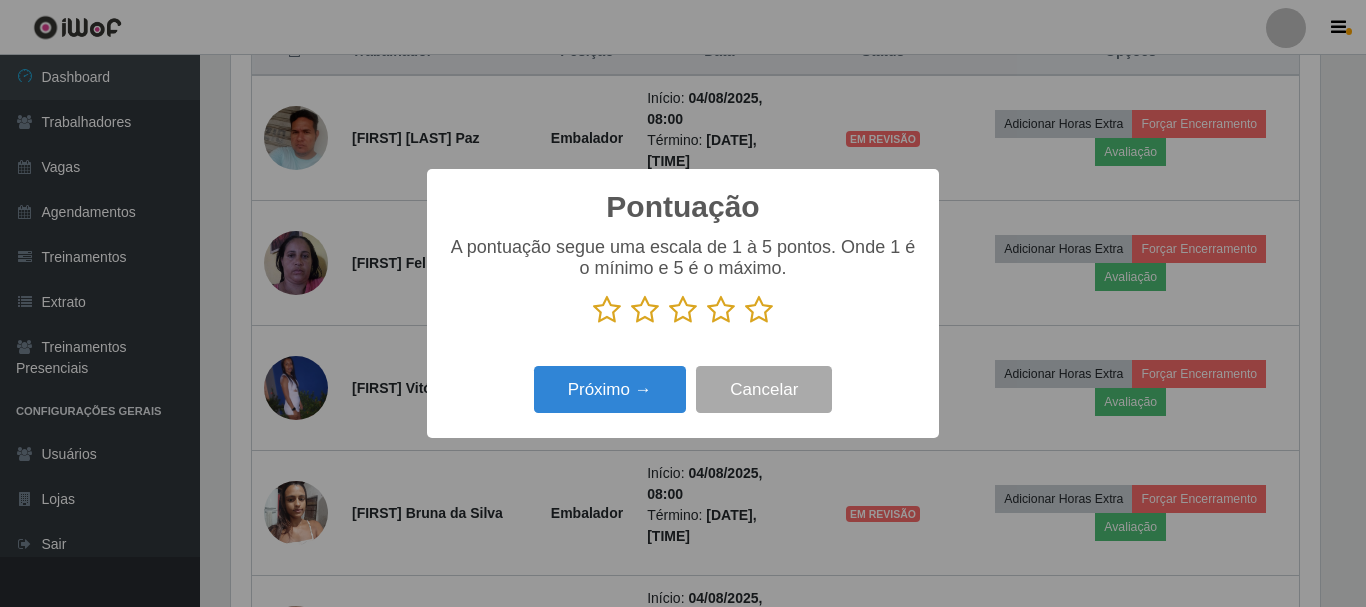 drag, startPoint x: 731, startPoint y: 317, endPoint x: 716, endPoint y: 323, distance: 16.155495 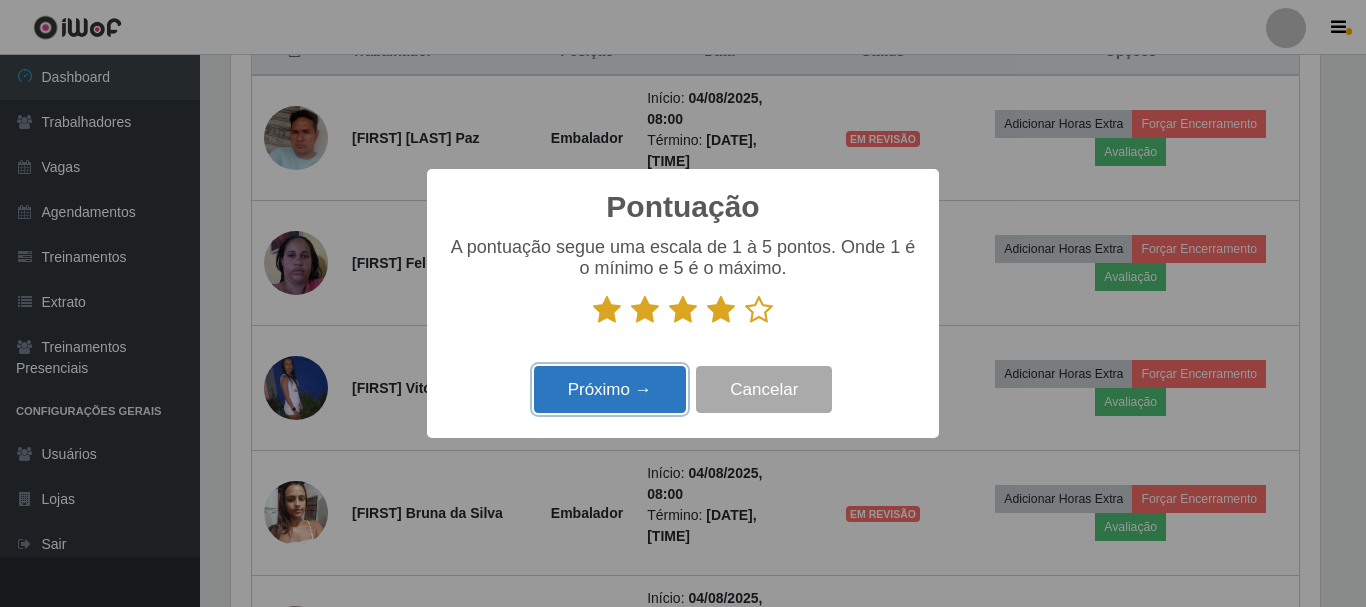 click on "Próximo →" at bounding box center (610, 389) 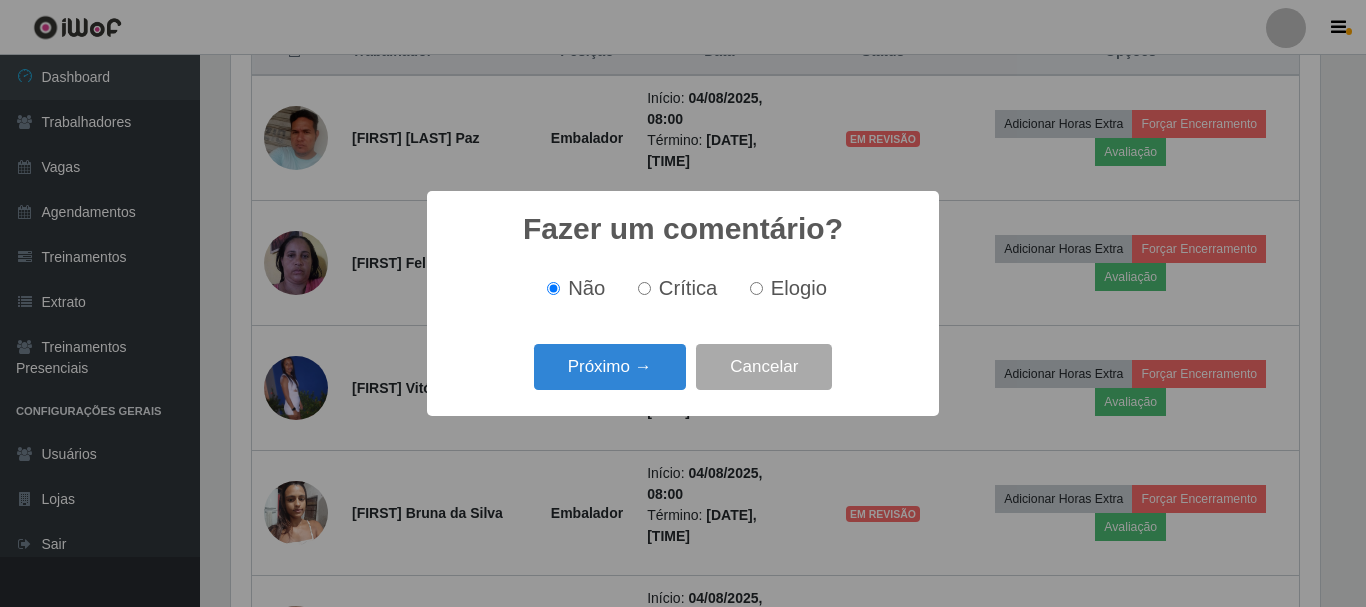 click on "Próximo →" at bounding box center (610, 367) 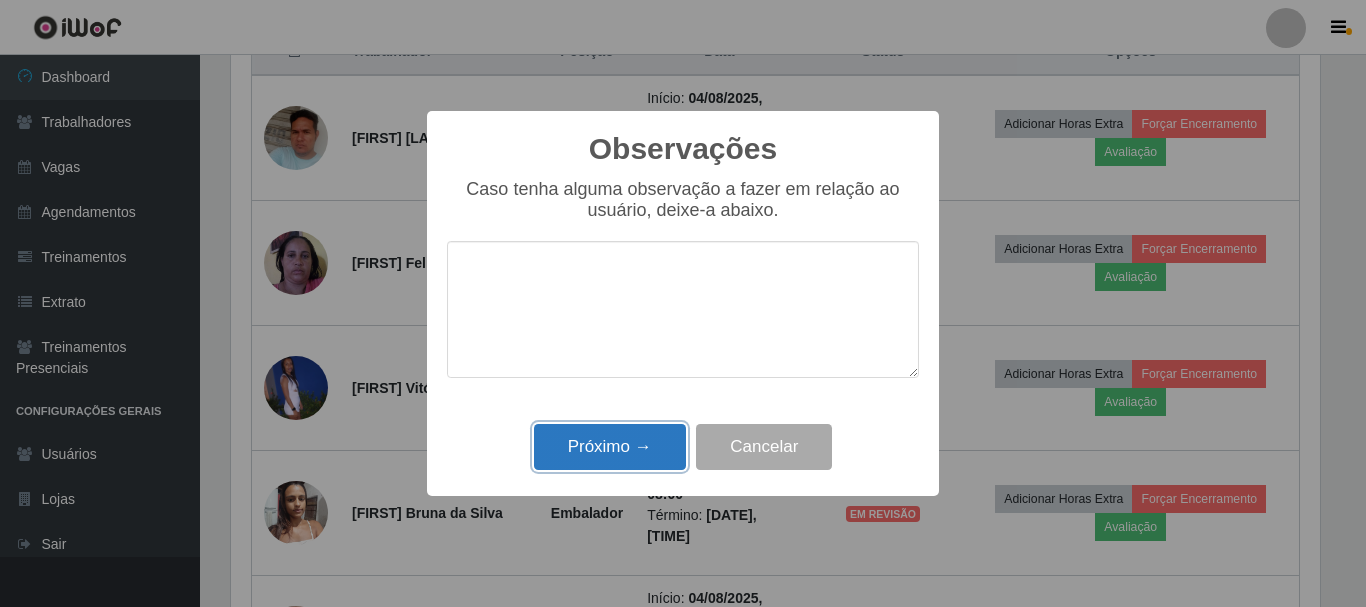 click on "Próximo →" at bounding box center (610, 447) 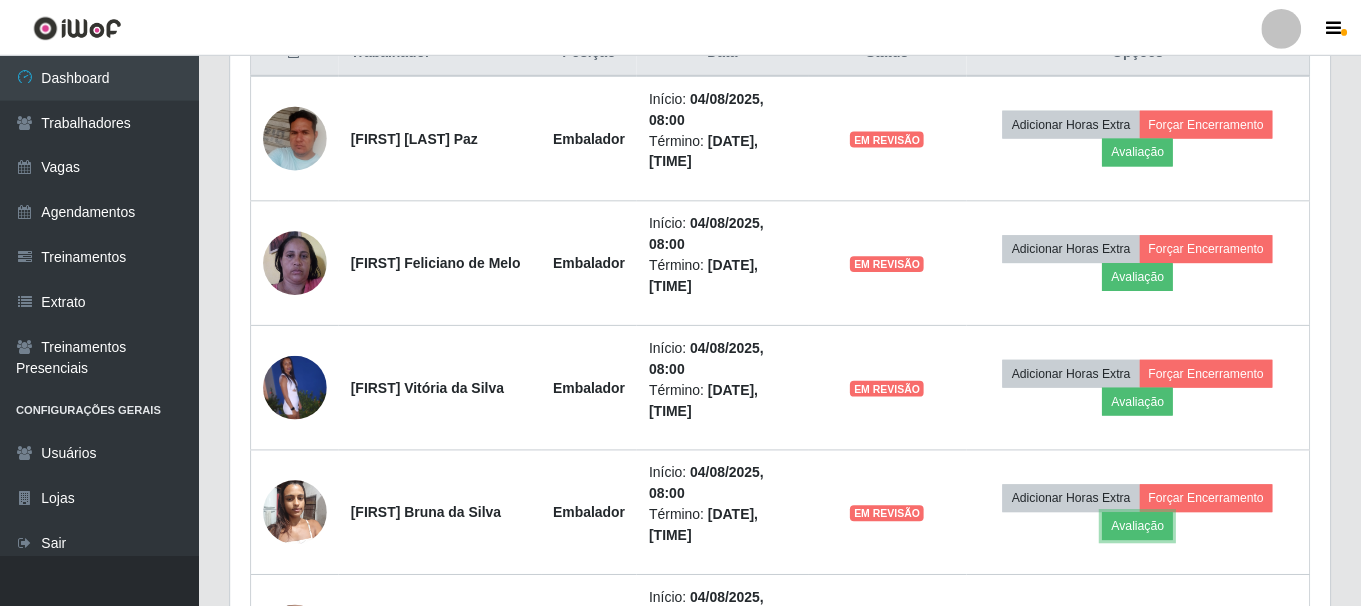 scroll, scrollTop: 999585, scrollLeft: 998901, axis: both 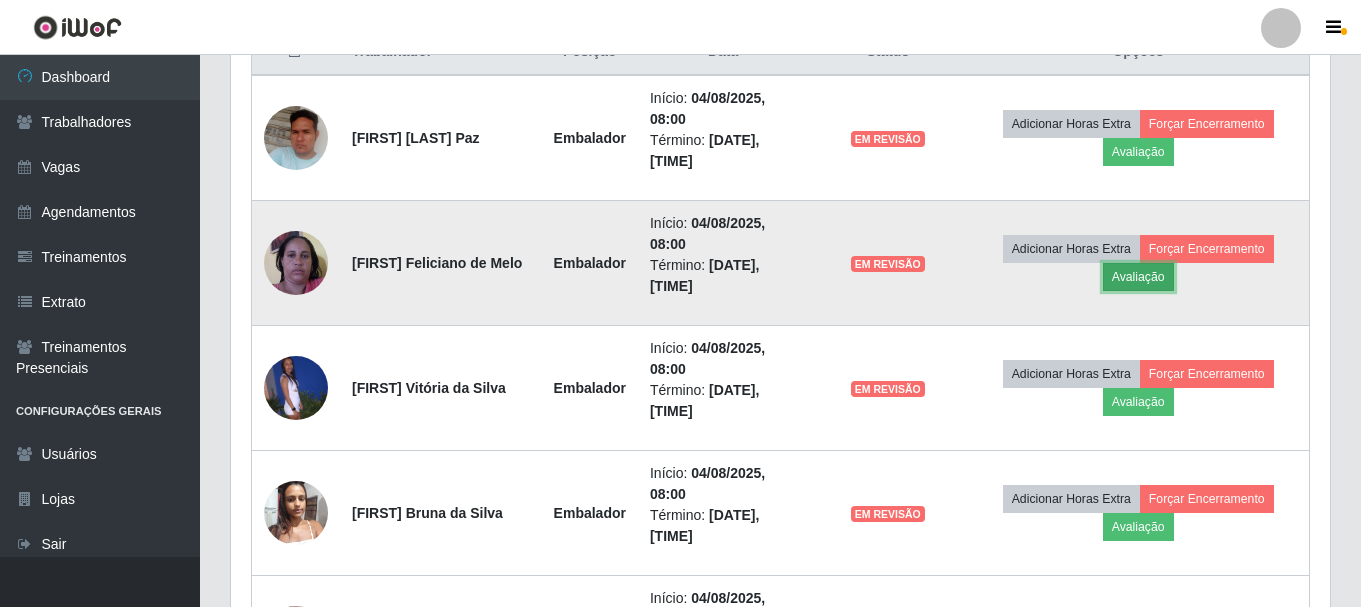 click on "Avaliação" at bounding box center [1138, 277] 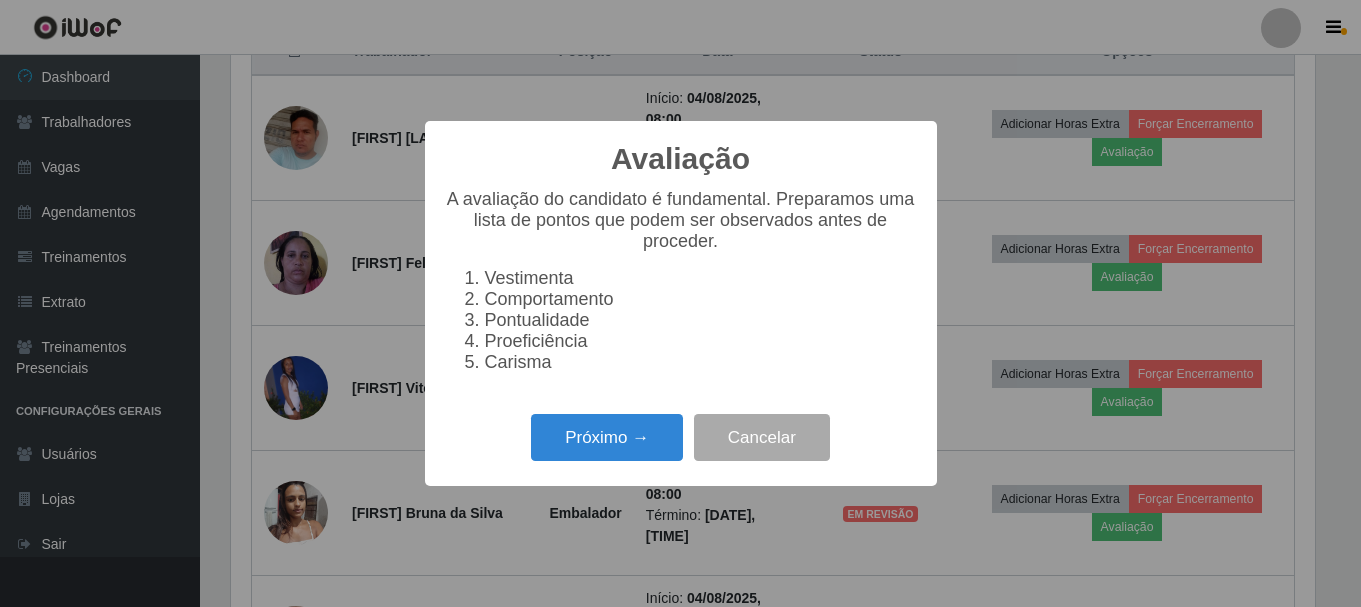 scroll, scrollTop: 999585, scrollLeft: 998911, axis: both 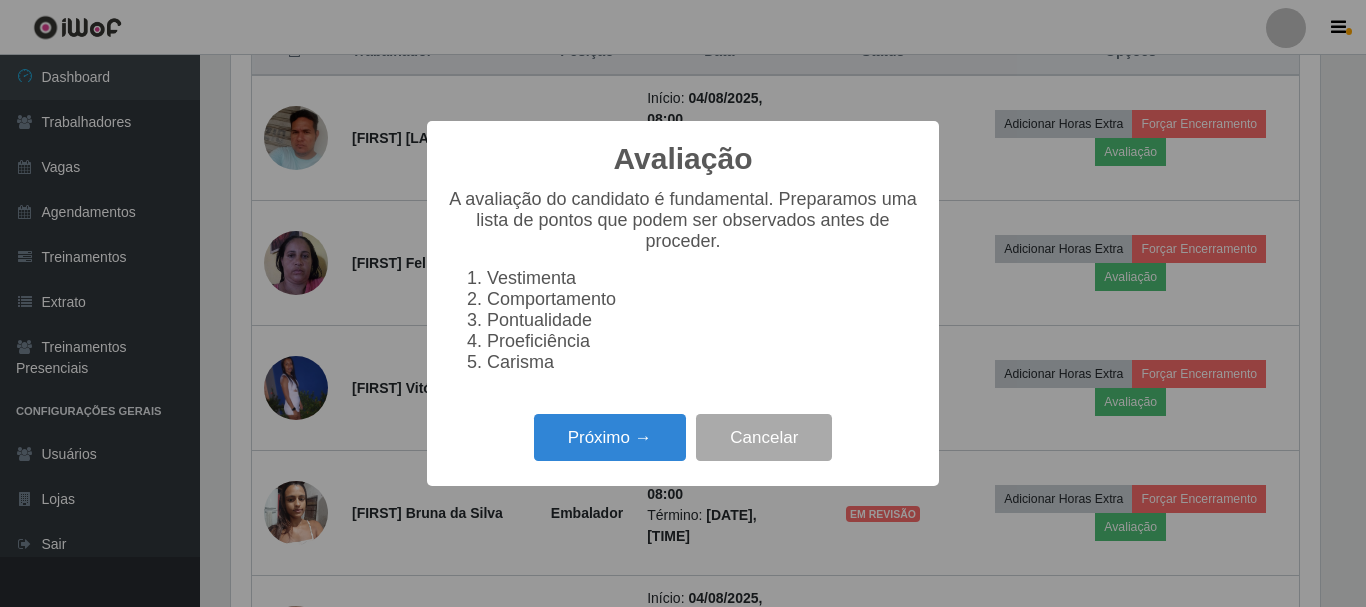 click on "Avaliação × A avaliação do candidato é fundamental.
Preparamos uma lista de pontos que podem ser
observados antes de proceder.
Vestimenta
Comportamento
Pontualidade
Proeficiência
Carisma
Próximo → Cancelar" at bounding box center [683, 303] 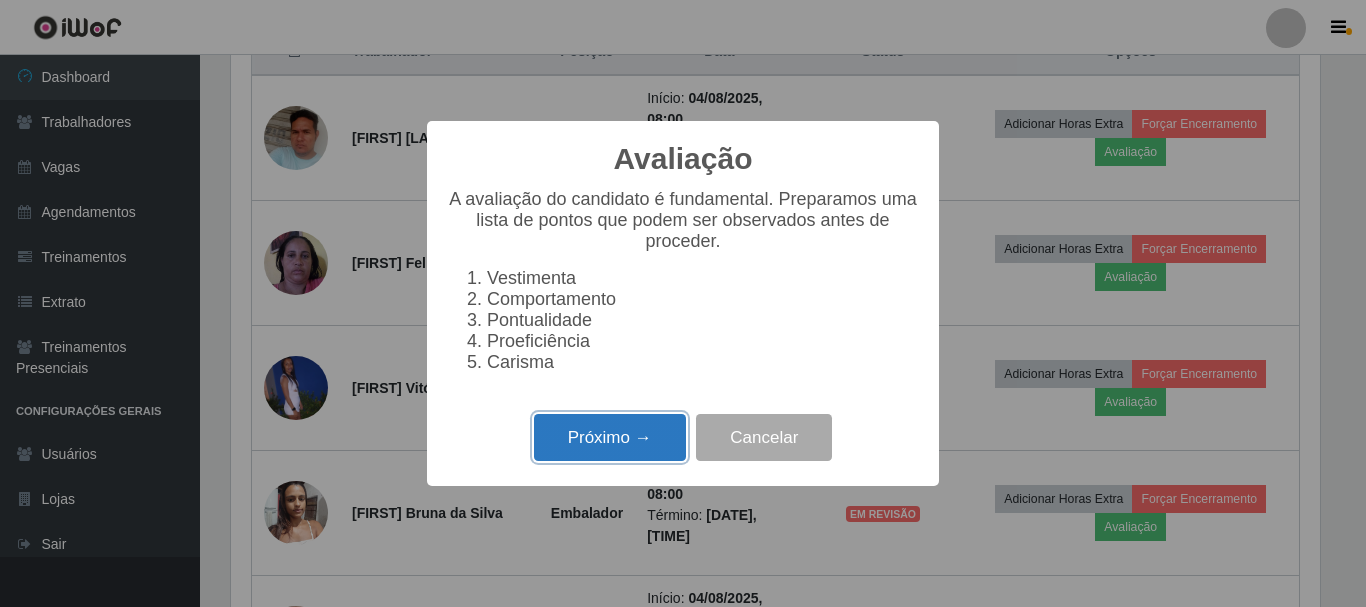 click on "Próximo →" at bounding box center (610, 437) 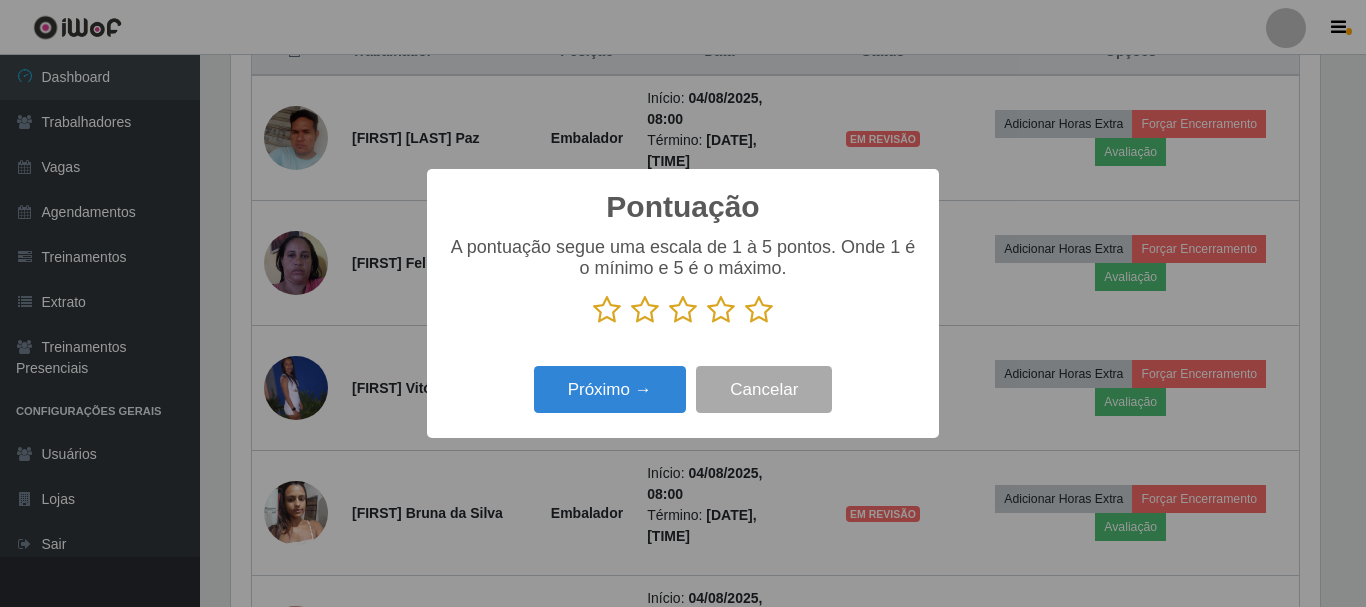 click at bounding box center (721, 310) 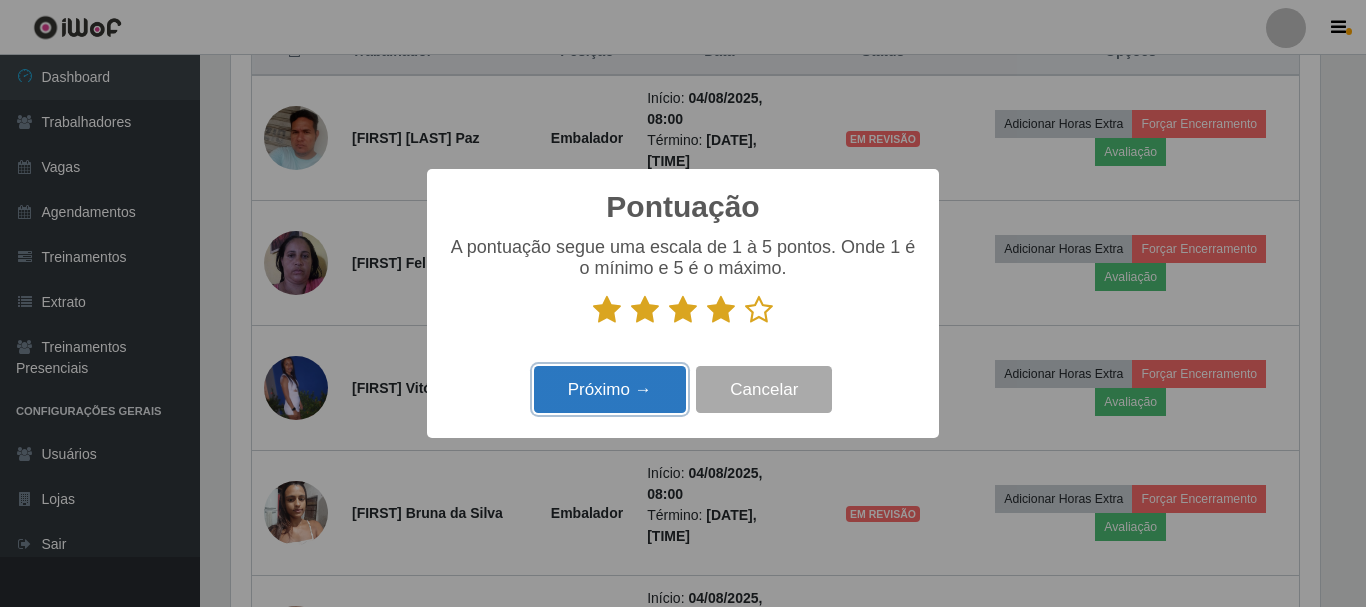 click on "Próximo →" at bounding box center (610, 389) 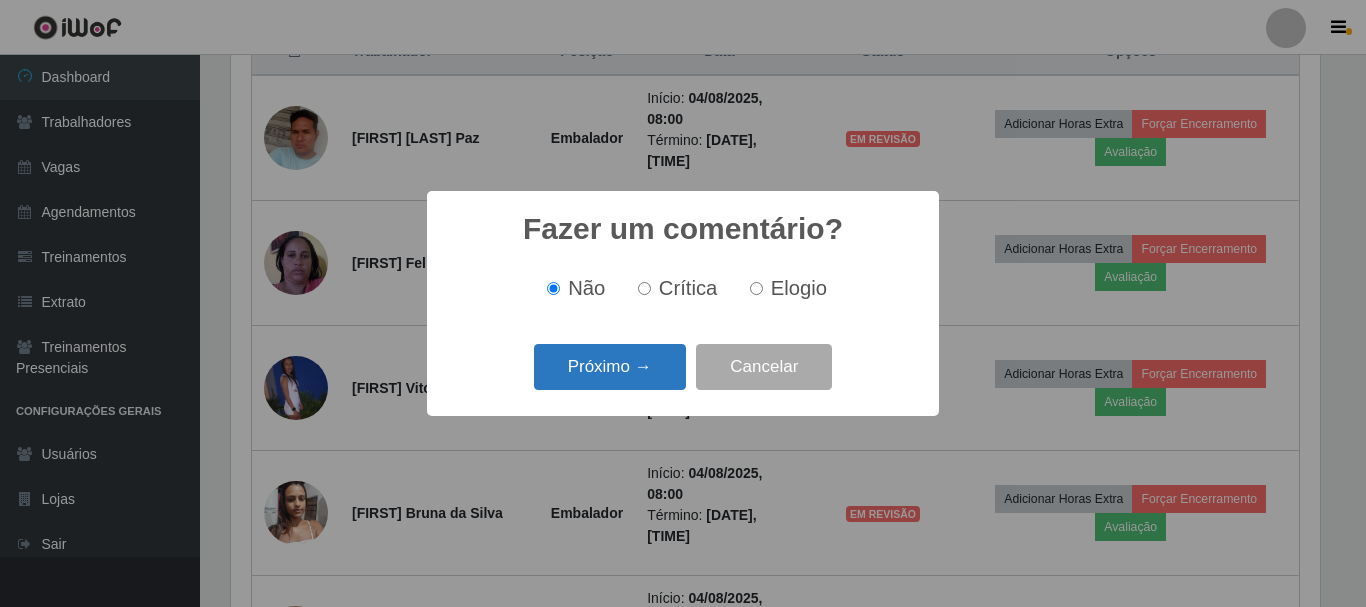 click on "Próximo →" at bounding box center (610, 367) 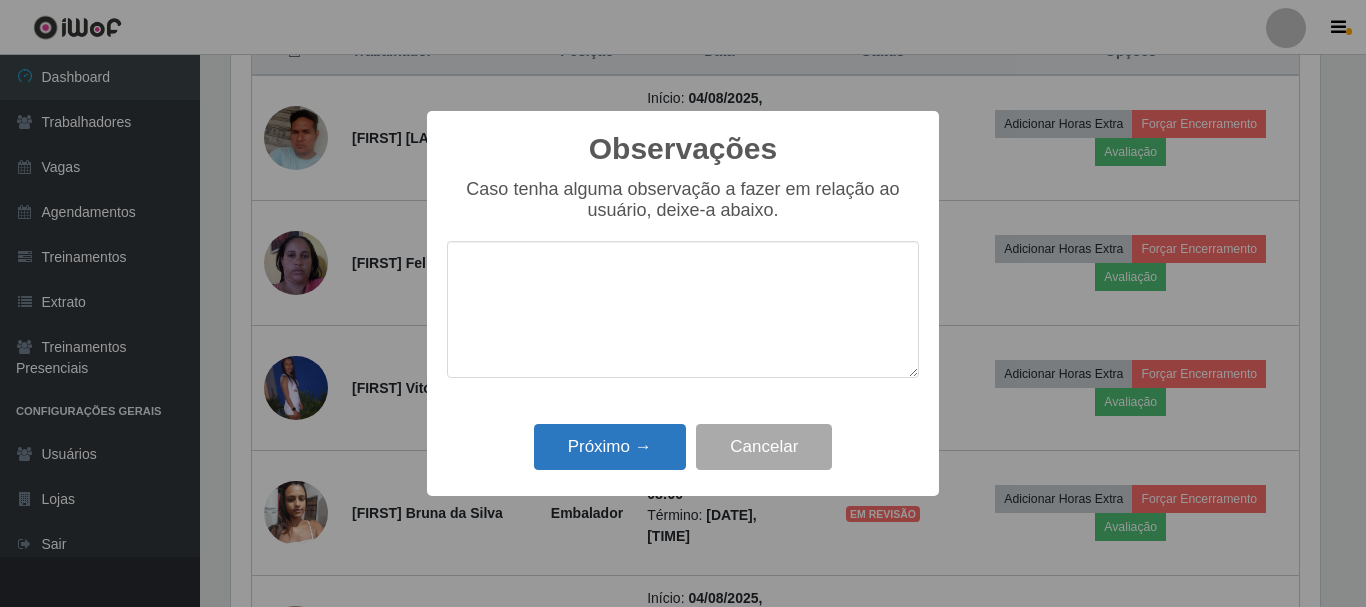 drag, startPoint x: 619, startPoint y: 418, endPoint x: 622, endPoint y: 437, distance: 19.235384 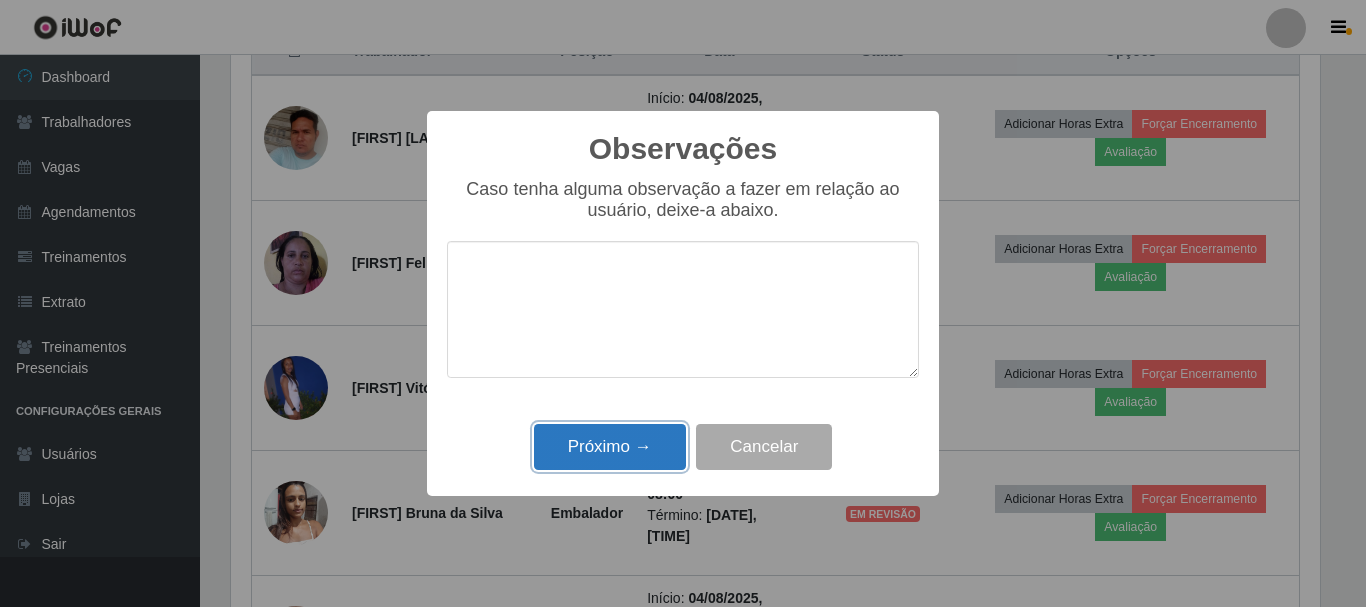 click on "Próximo →" at bounding box center (610, 447) 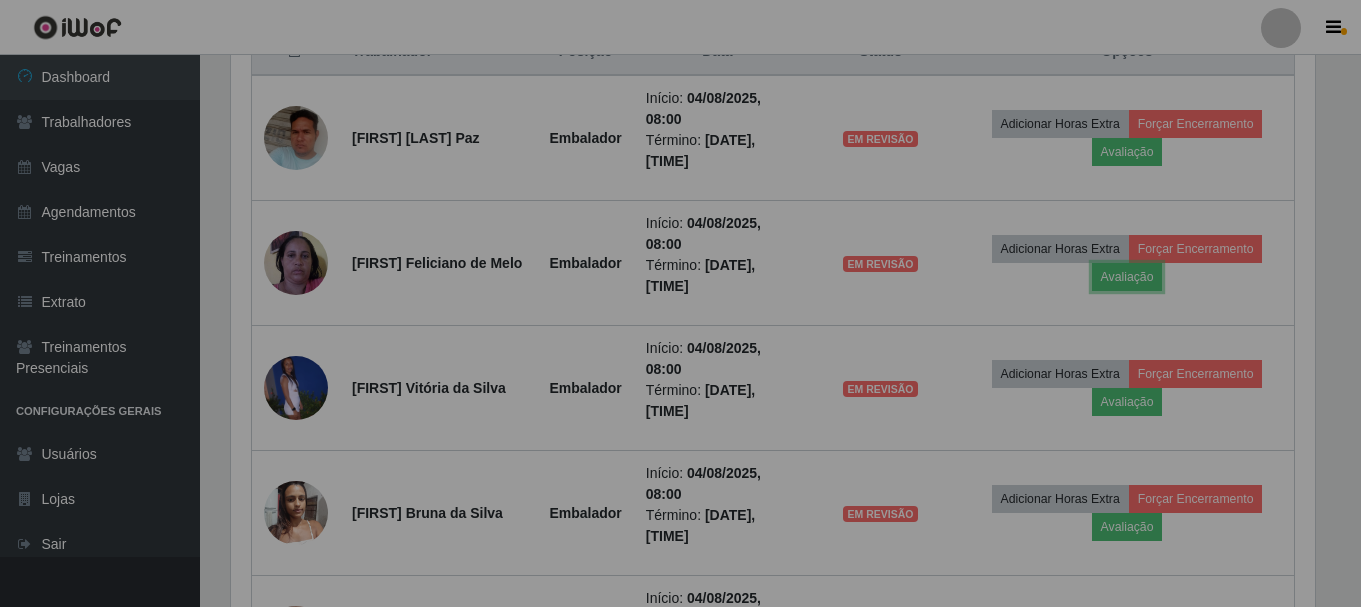 scroll, scrollTop: 999585, scrollLeft: 998901, axis: both 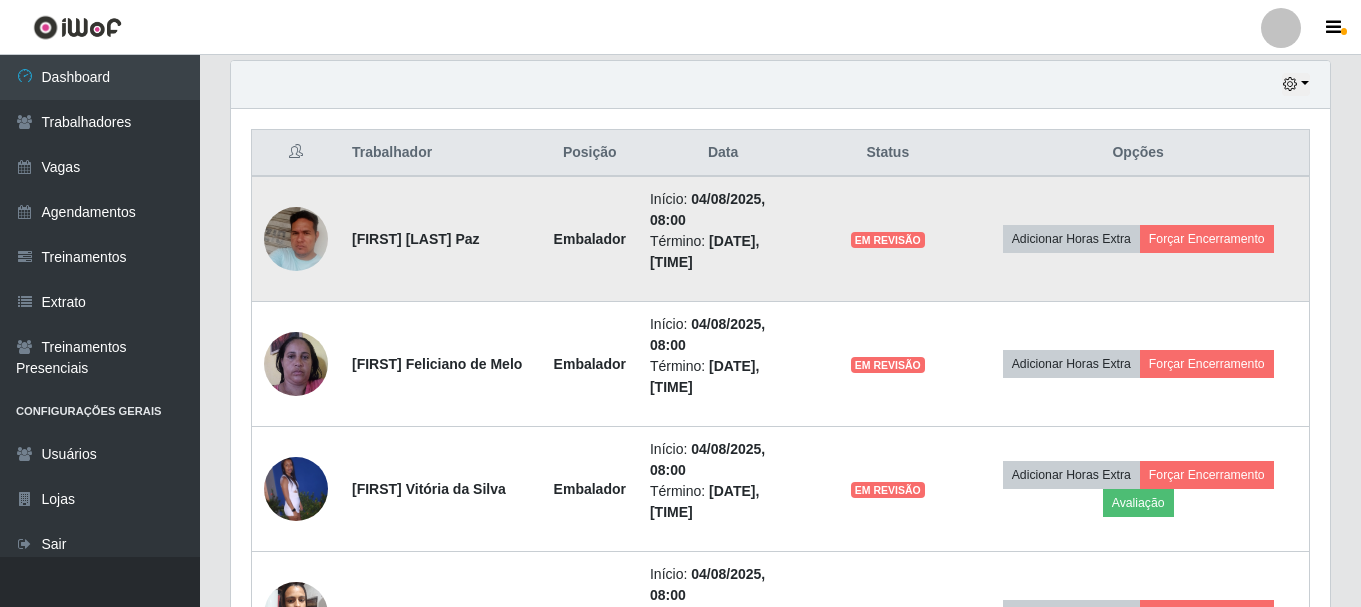 click on "Adicionar Horas Extra Forçar Encerramento" at bounding box center [1138, 239] 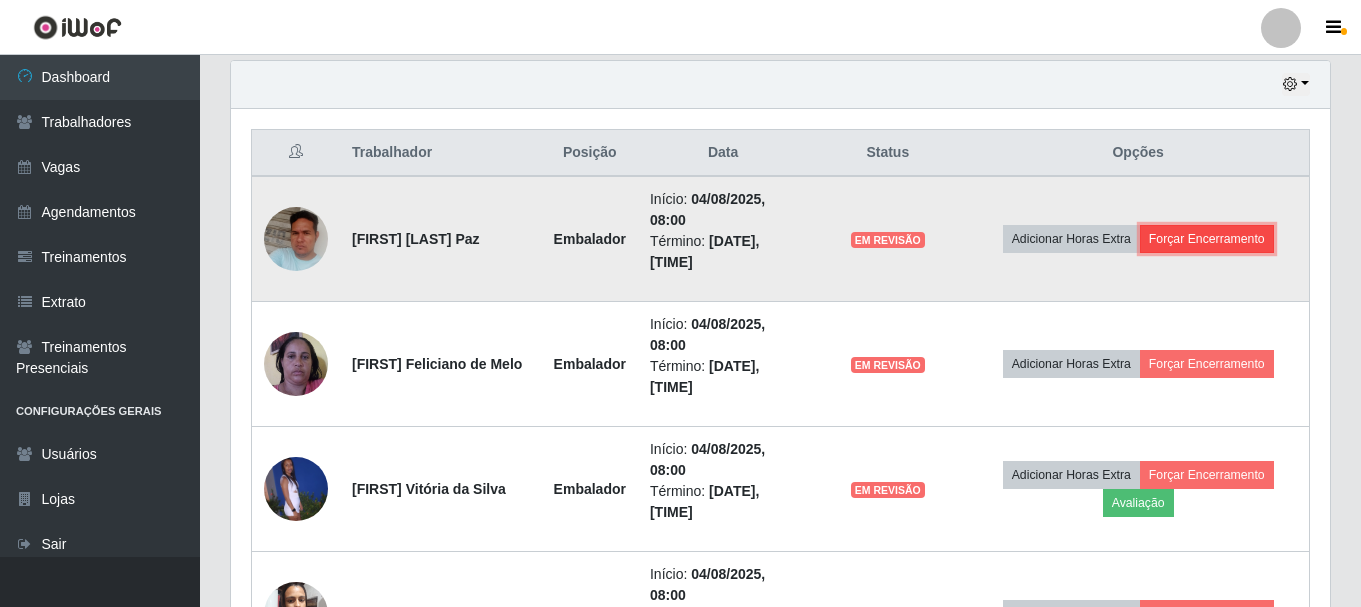 click on "Forçar Encerramento" at bounding box center [1207, 239] 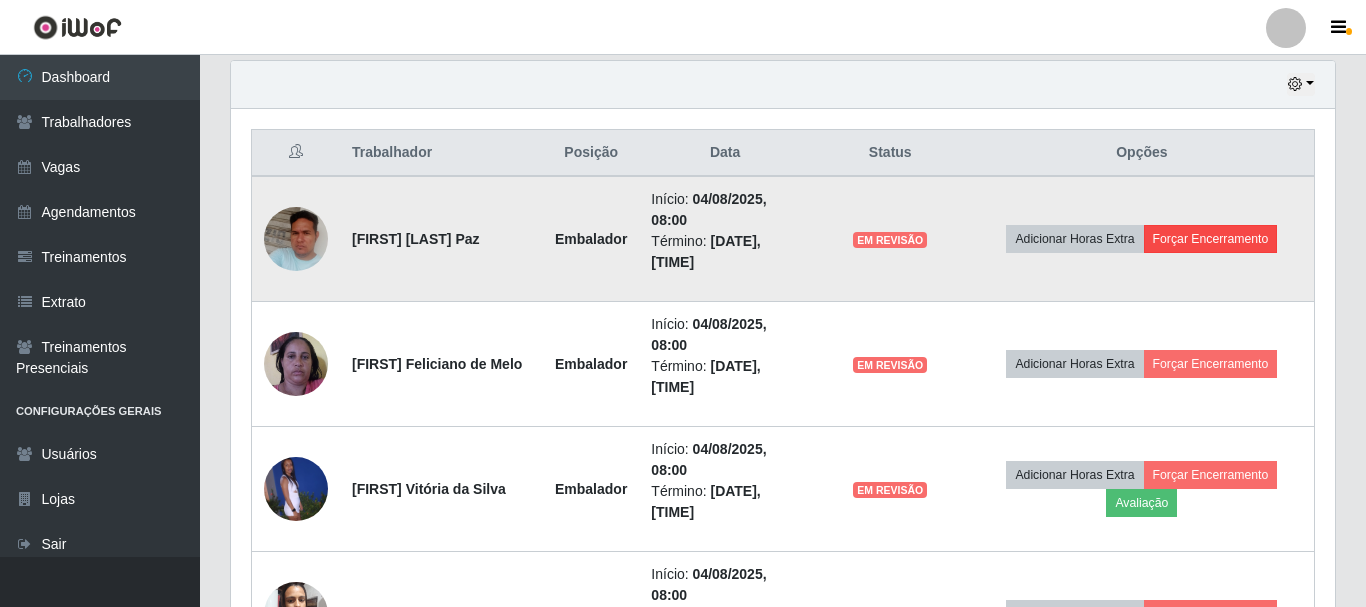 scroll, scrollTop: 999585, scrollLeft: 998911, axis: both 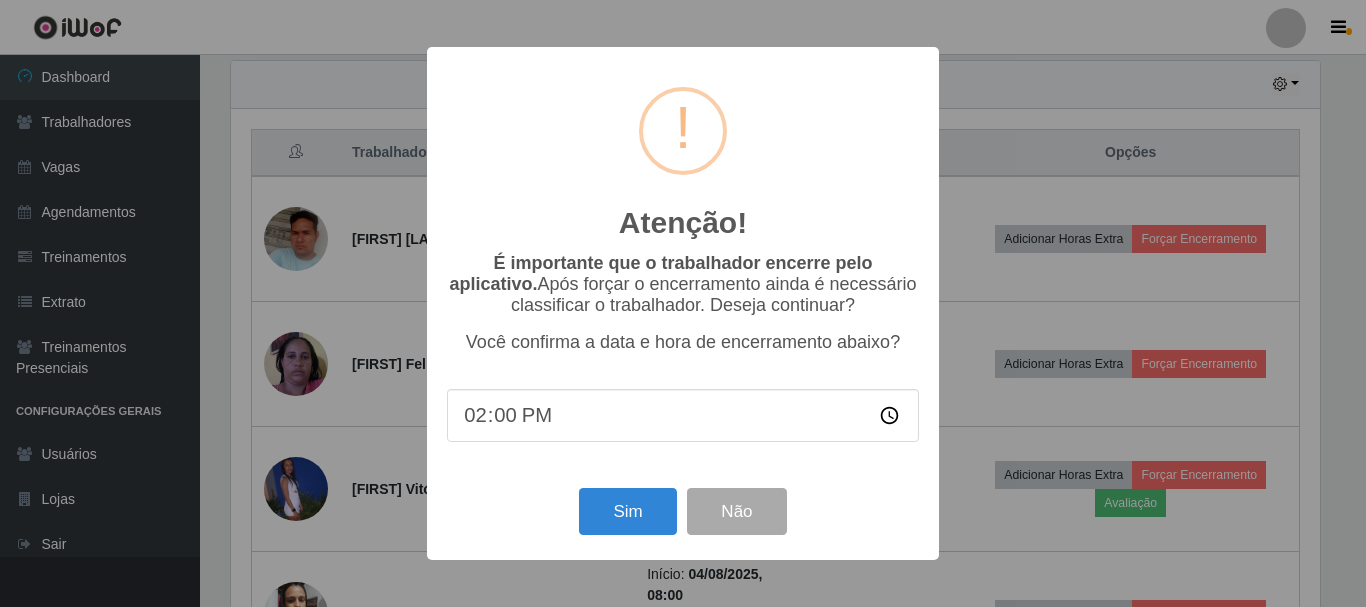 click on "Atenção! × É importante que o trabalhador encerre pelo aplicativo.
Após forçar o encerramento ainda é necessário classificar o trabalhador.
Deseja continuar?
Você confirma a data e hora de encerramento abaixo?
14:00
Sim Não" at bounding box center (683, 303) 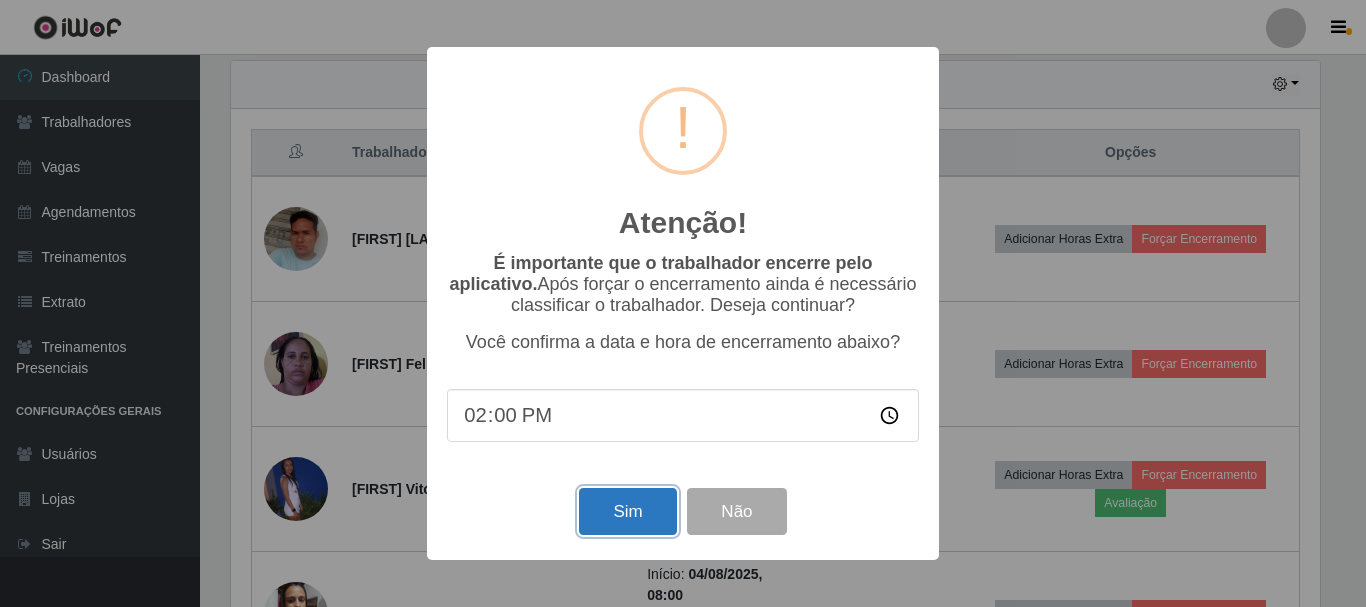 click on "Sim" at bounding box center [627, 511] 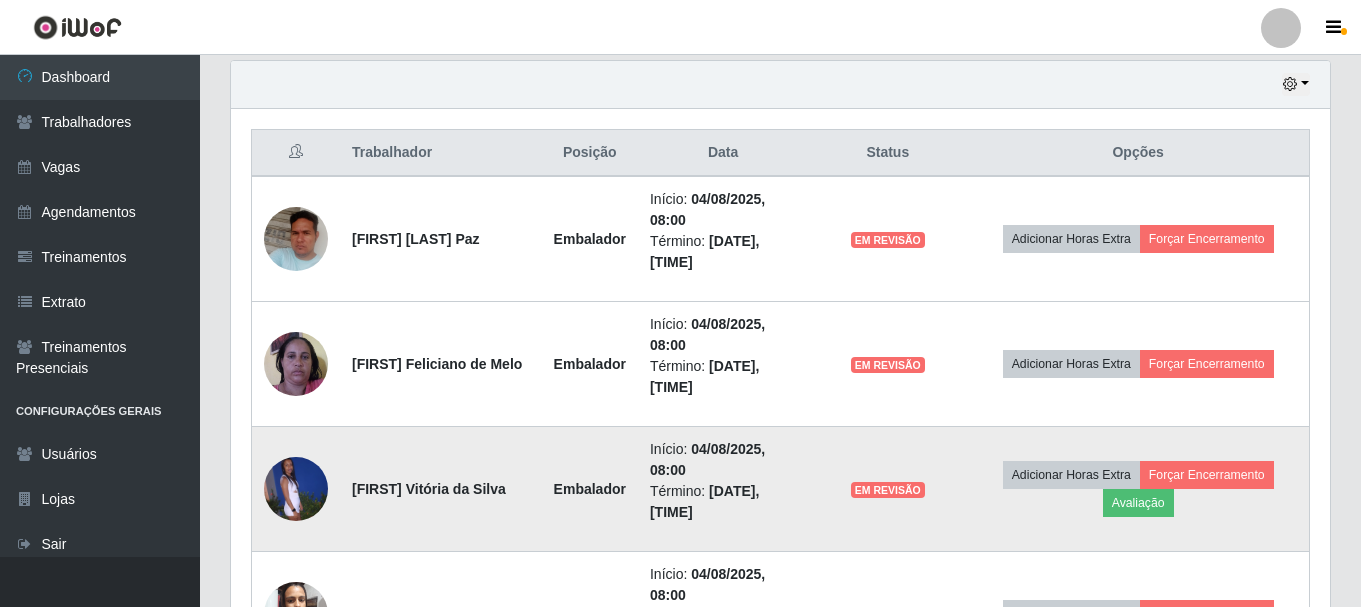 scroll, scrollTop: 999585, scrollLeft: 998901, axis: both 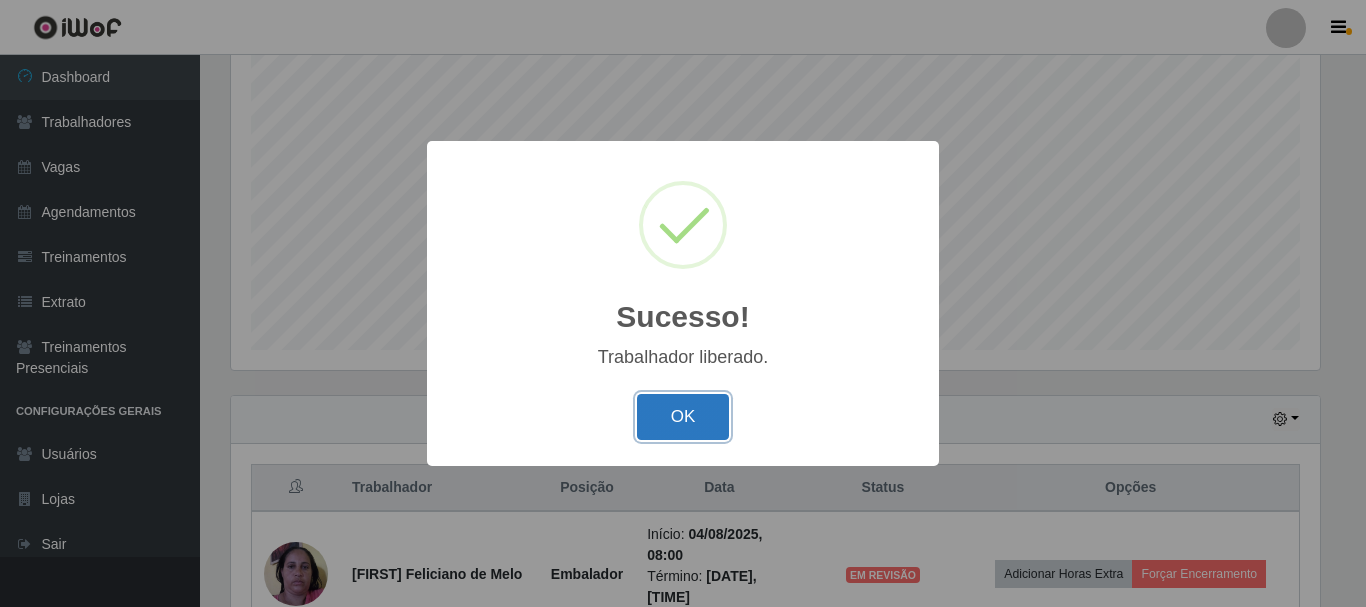 drag, startPoint x: 689, startPoint y: 405, endPoint x: 788, endPoint y: 434, distance: 103.16007 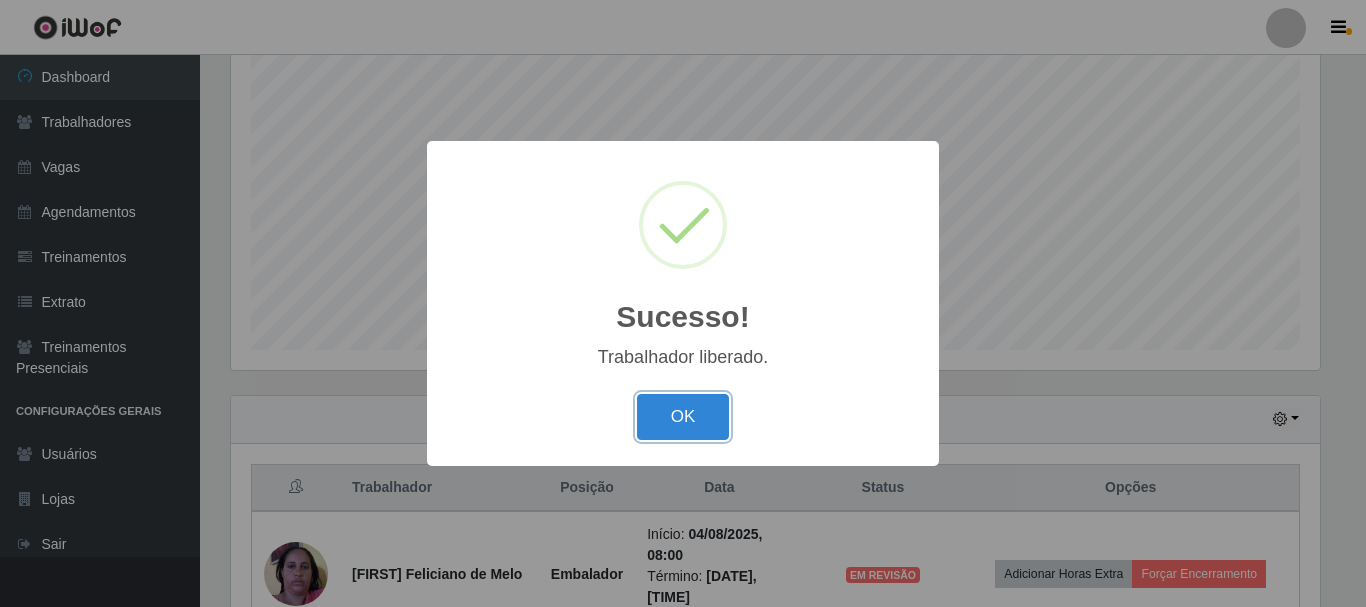 click on "OK" at bounding box center [683, 417] 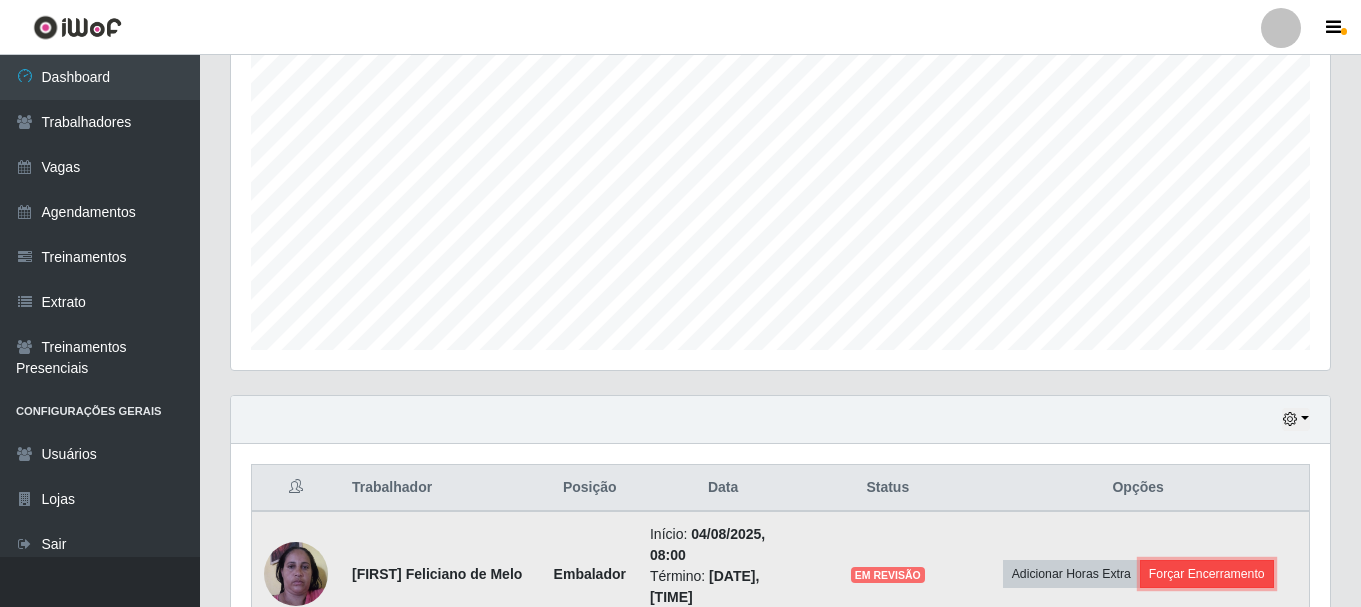 click on "Forçar Encerramento" at bounding box center [1207, 574] 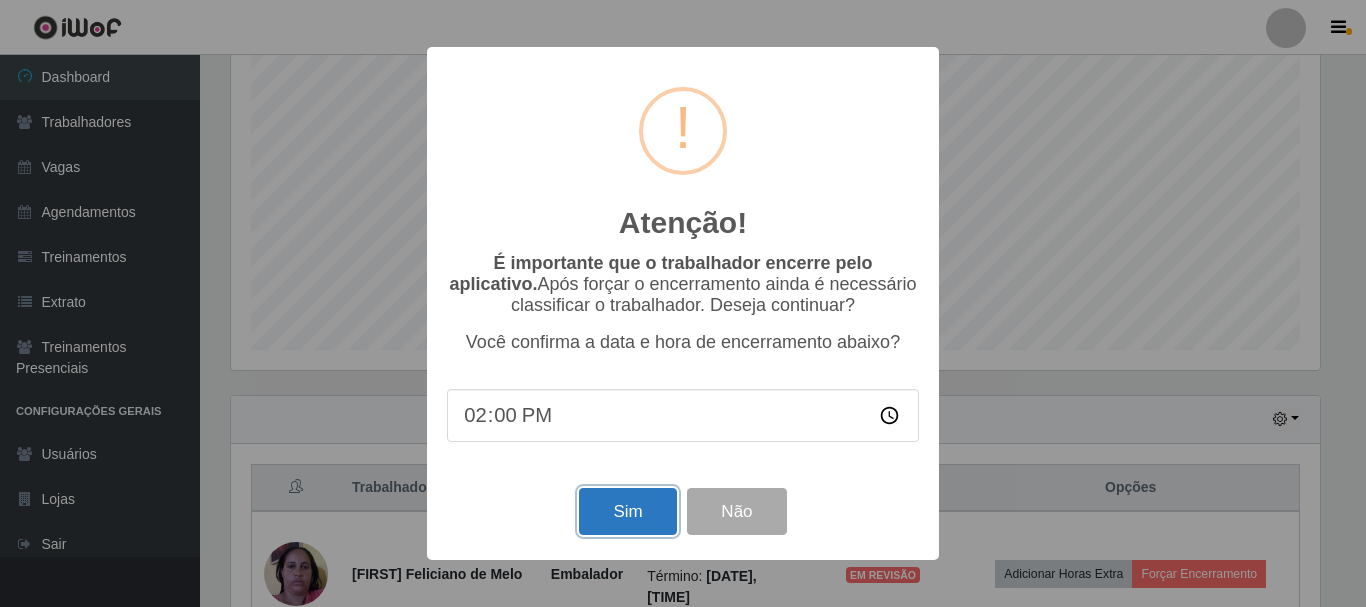 click on "Sim" at bounding box center (627, 511) 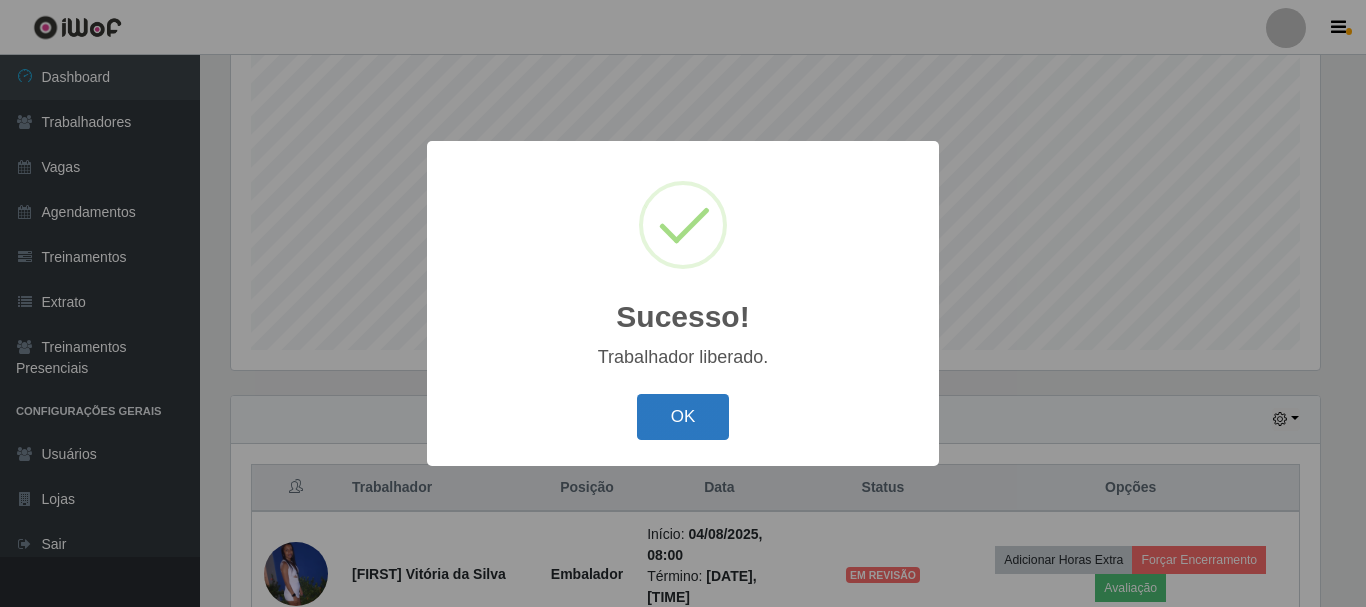 click on "OK" at bounding box center [683, 417] 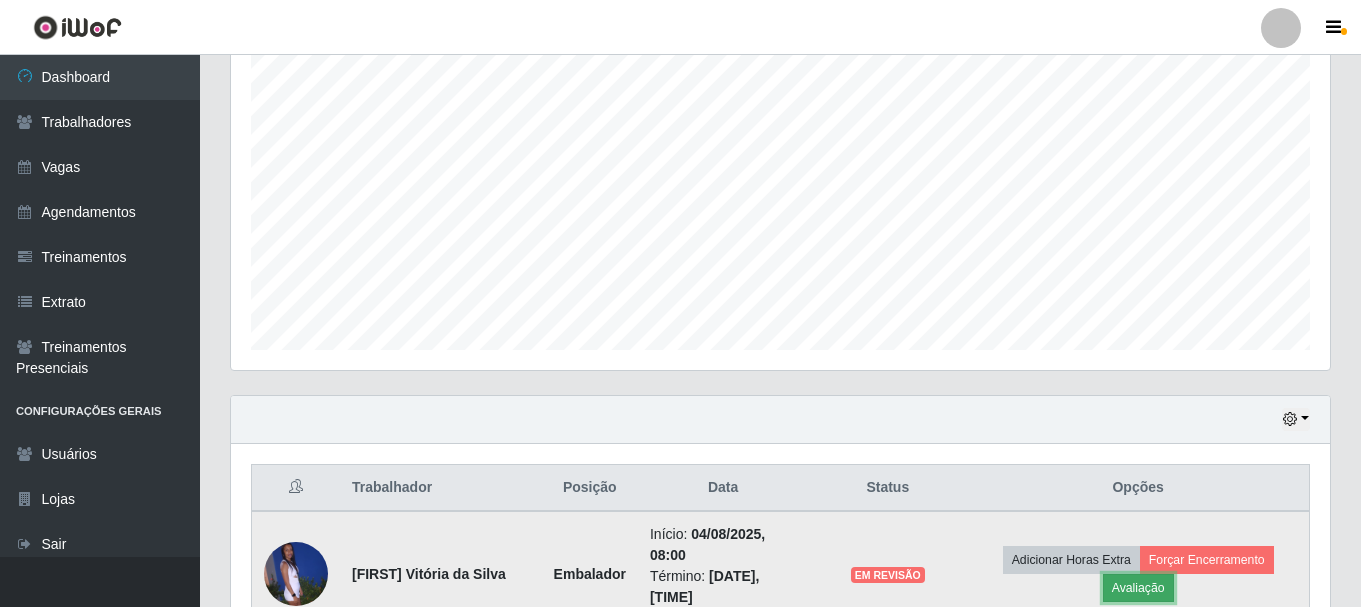 click on "Avaliação" at bounding box center [1138, 588] 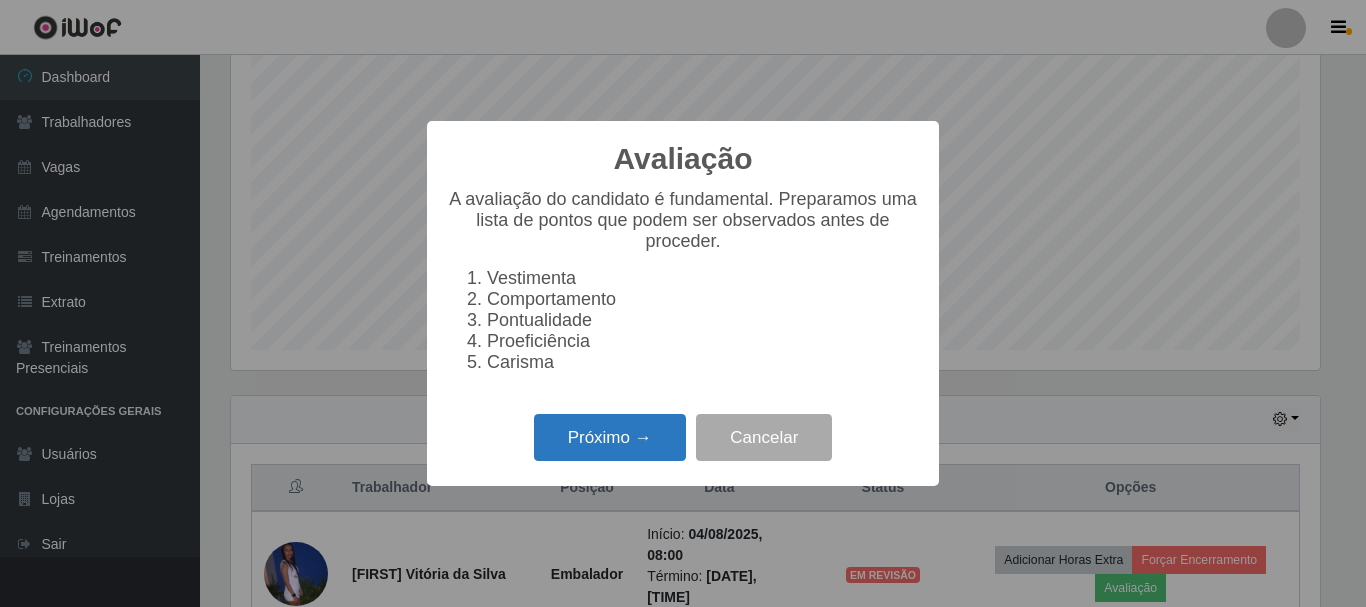 click on "Próximo →" at bounding box center (610, 437) 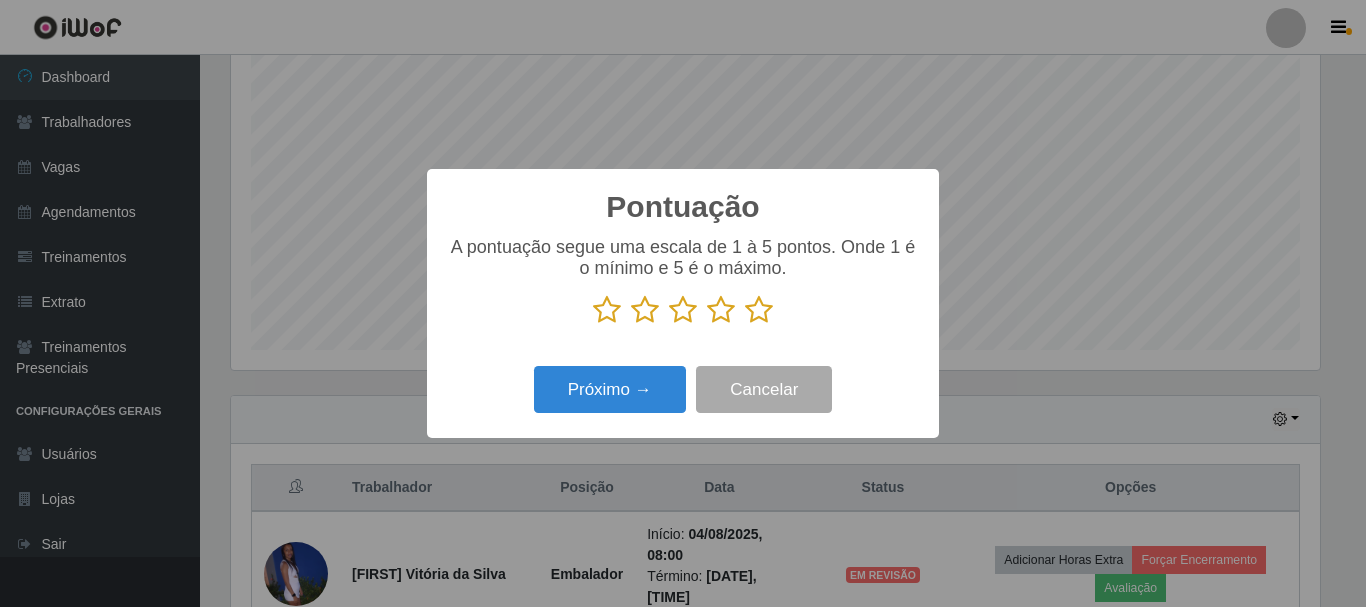 click at bounding box center [721, 310] 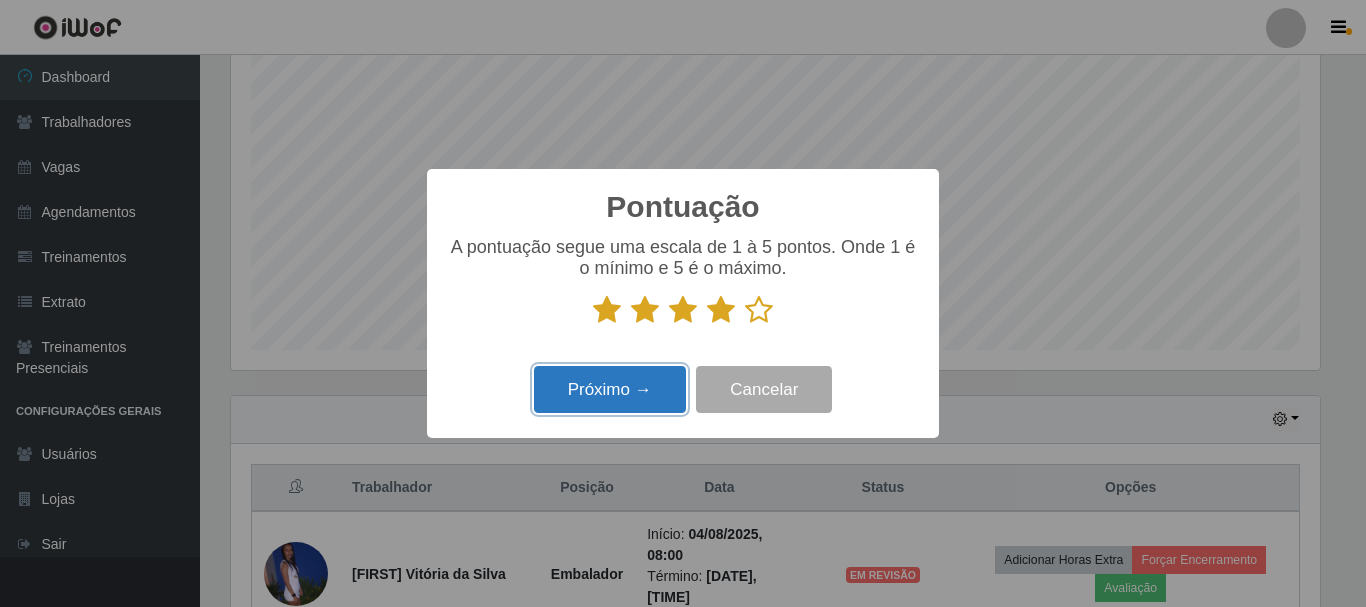 click on "Próximo →" at bounding box center [610, 389] 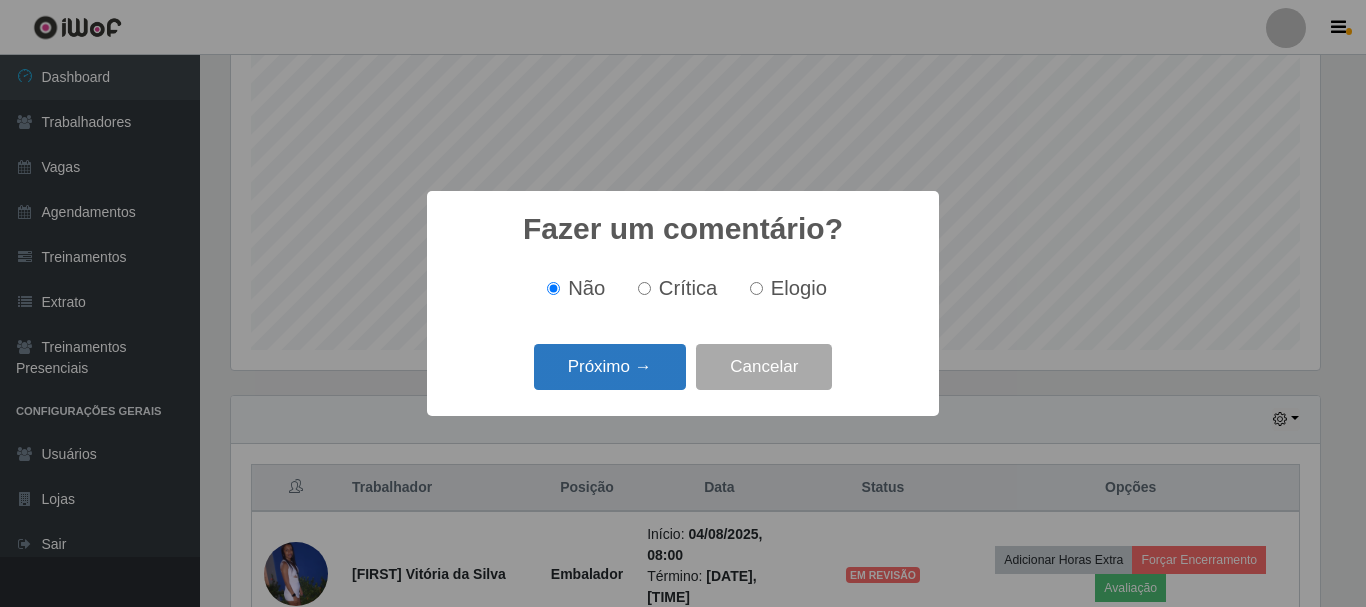 drag, startPoint x: 671, startPoint y: 377, endPoint x: 660, endPoint y: 390, distance: 17.029387 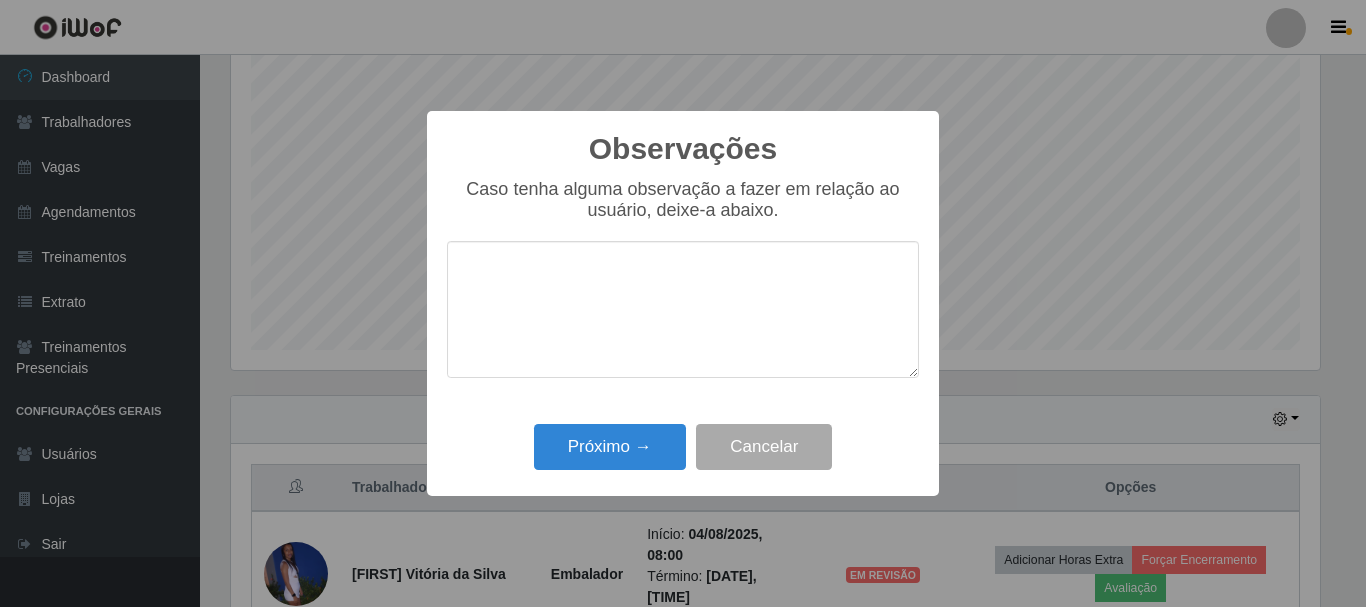 click at bounding box center (683, 309) 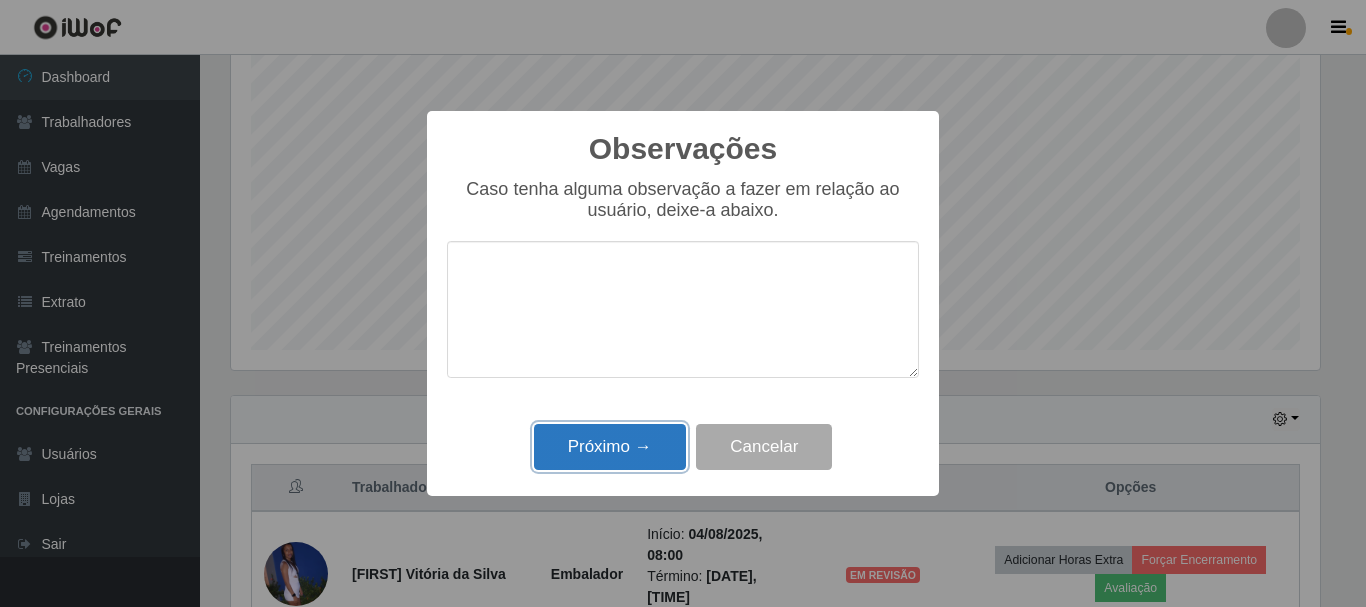 click on "Próximo →" at bounding box center (610, 447) 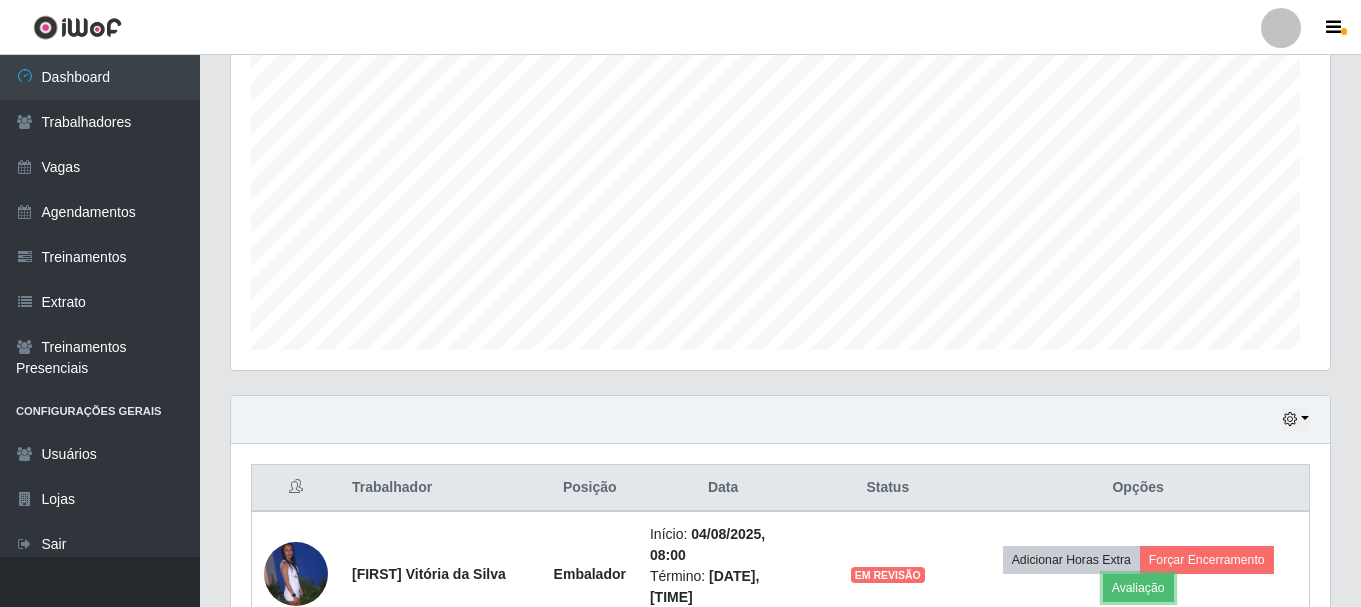 click on "Trabalhador Posição Data Status Opções [FIRST] Vitória da Silva  Embalador   Início:   [DATE], [TIME] Término:   [DATE], [TIME] EM REVISÃO Adicionar Horas Extra Forçar Encerramento Avaliação [FIRST] Bruna da Silva Embalador   Início:   [DATE], [TIME] Término:   [DATE], [TIME] EM REVISÃO Adicionar Horas Extra Forçar Encerramento [FIRST] de Barros  ASG   Início:   [DATE], [TIME] Término:   [DATE], [TIME] EM REVISÃO Adicionar Horas Extra Forçar Encerramento [FIRST] valeria da conceicao  Embalador   Início:   [DATE], [TIME] Término:   [DATE], [TIME] AGUARDANDO LIBERAR Liberar para Trabalho Trabalhador Faltou [FIRST] Jessica da Silva  Embalador   Início:   [DATE], [TIME] Término:   [DATE], [TIME] AGENDADO Liberar para Trabalho Trabalhador Faltou [FIRST] Clara da silva Embalador   Início:   [DATE], [TIME] Término:   [DATE], [TIME] AGUARDANDO LIBERAR Liberar para Trabalho Trabalhador Faltou [FIRST] Cristina da Silva  Embalador   Início:   Término:" at bounding box center (780, 883) 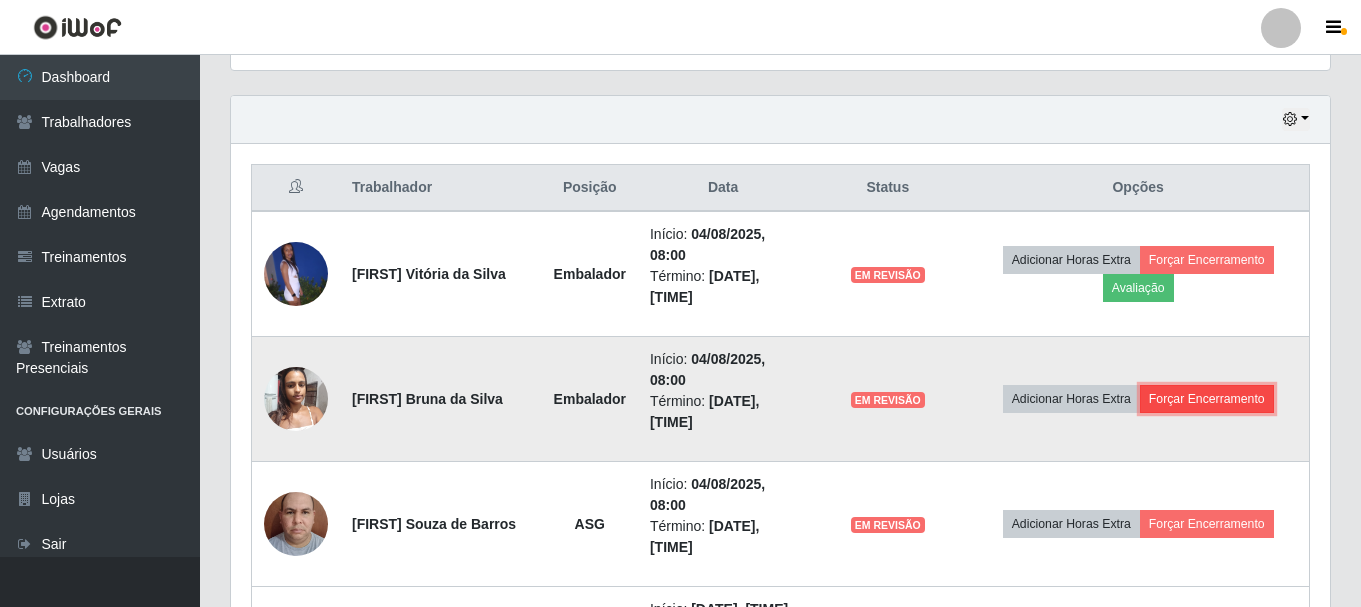 click on "Forçar Encerramento" at bounding box center (1207, 399) 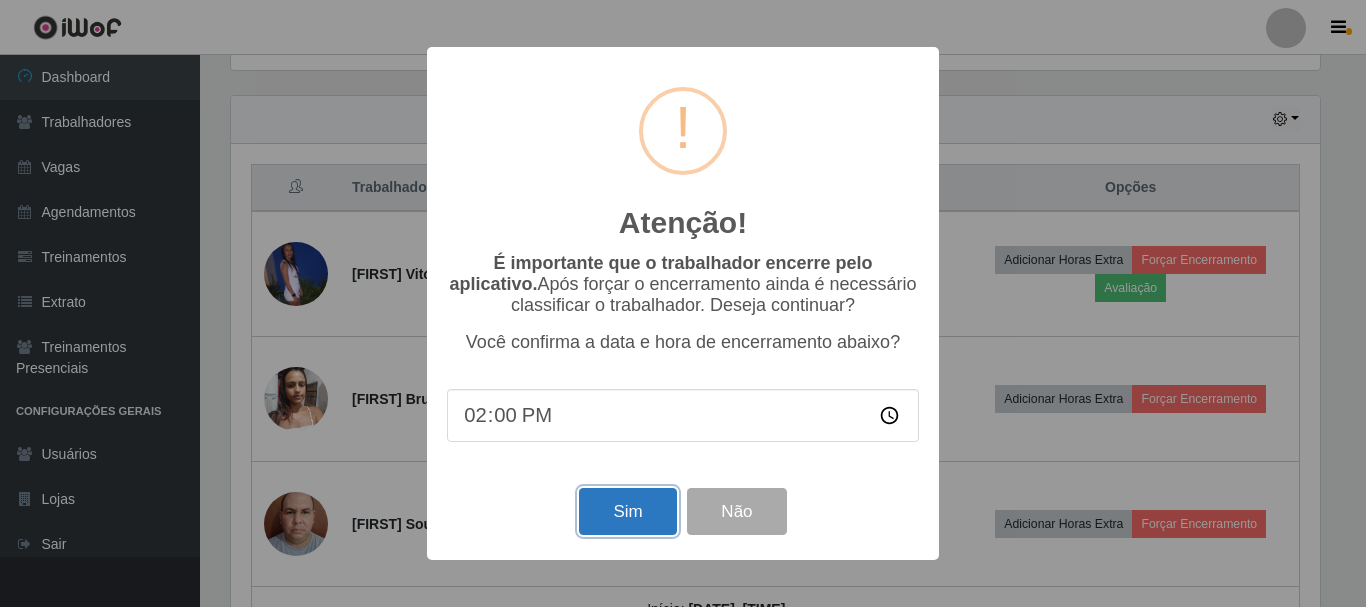 click on "Sim" at bounding box center [627, 511] 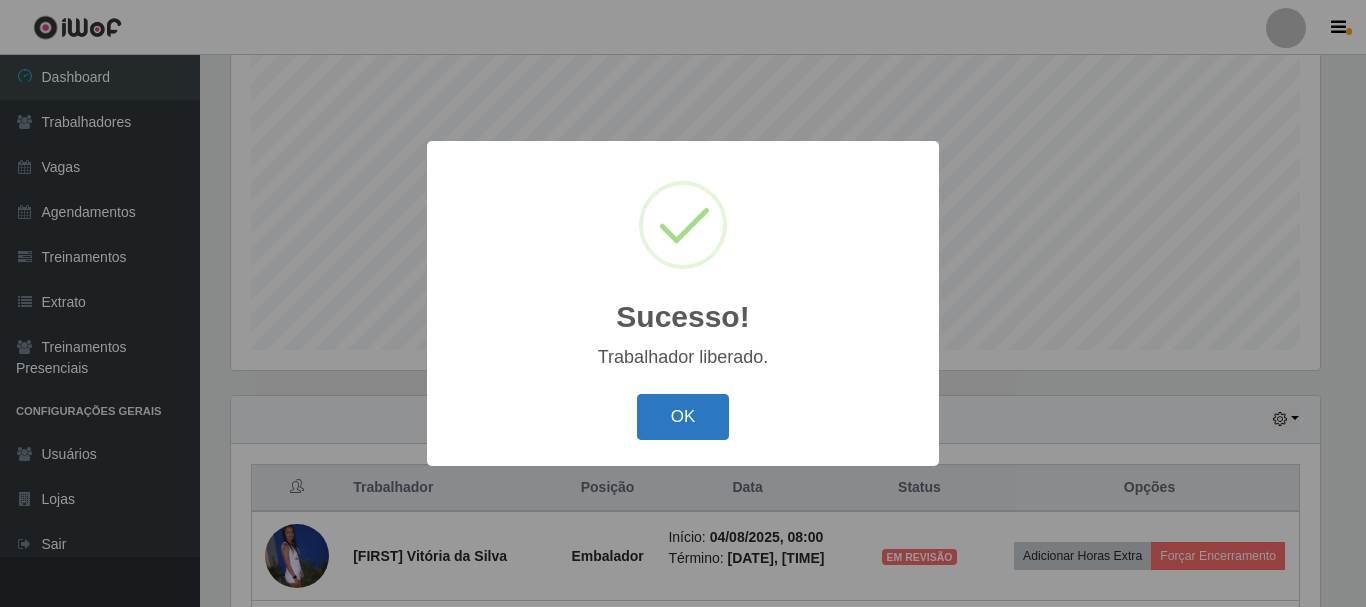 click on "OK" at bounding box center [683, 417] 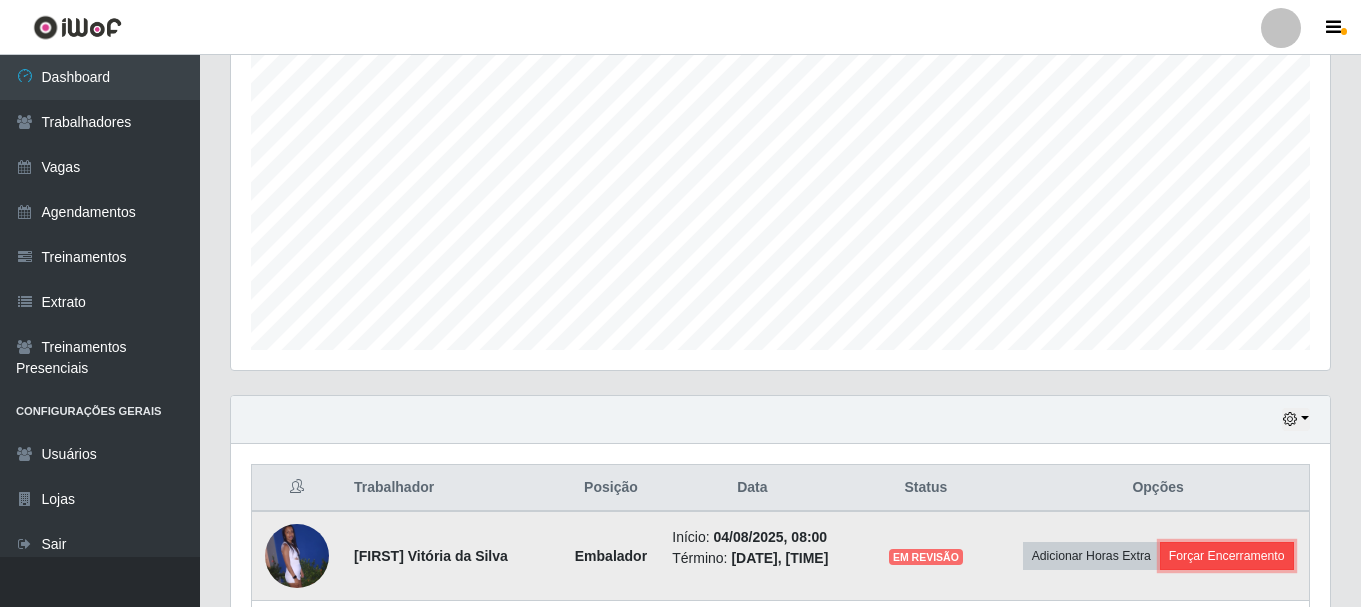 click on "Forçar Encerramento" at bounding box center [1227, 556] 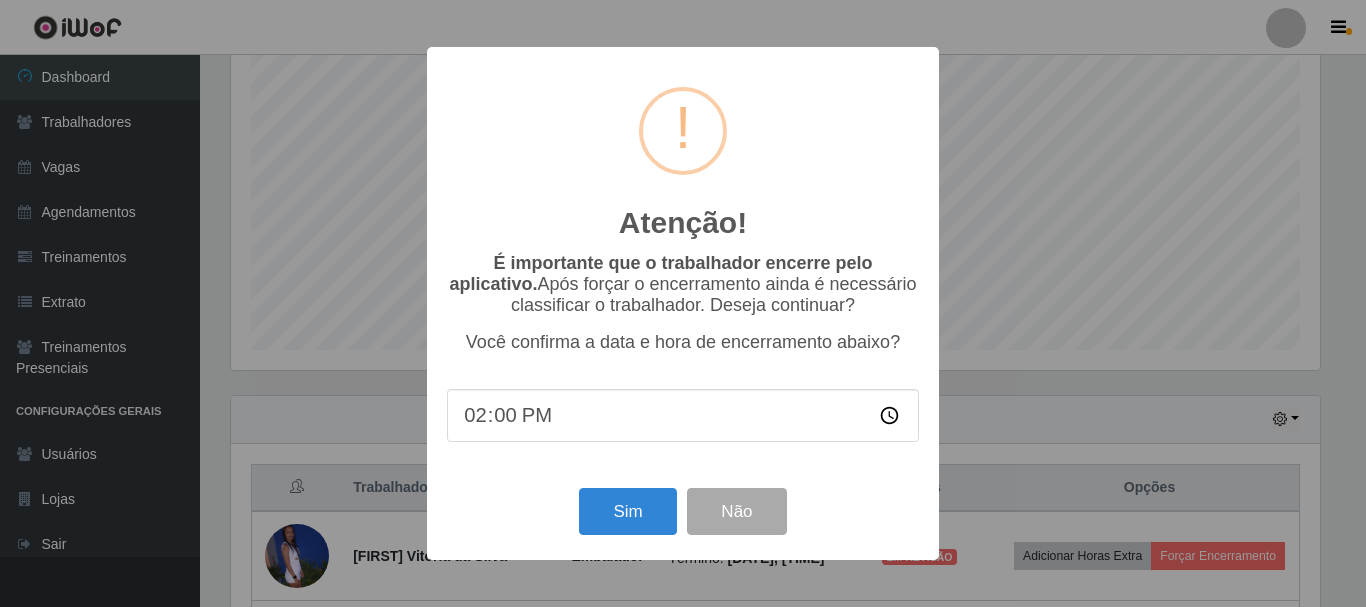 click on "Atenção! × É importante que o trabalhador encerre pelo aplicativo.
Após forçar o encerramento ainda é necessário classificar o trabalhador.
Deseja continuar?
Você confirma a data e hora de encerramento abaixo?
14:00
Sim Não" at bounding box center [683, 303] 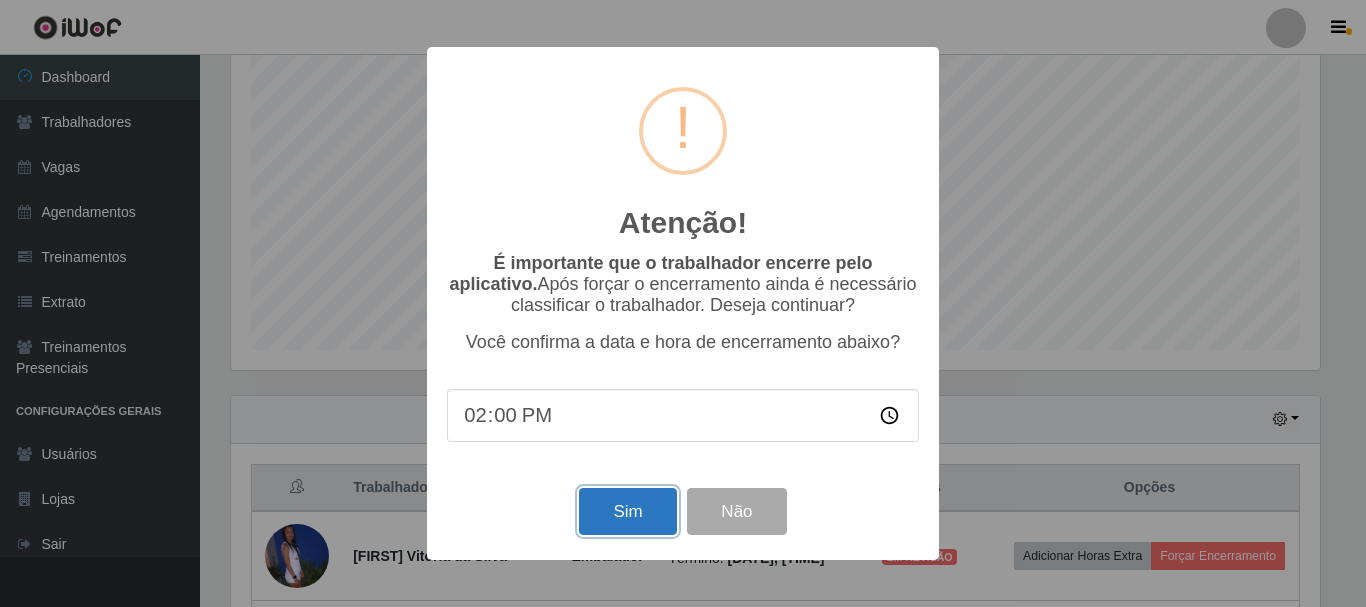 click on "Sim" at bounding box center [627, 511] 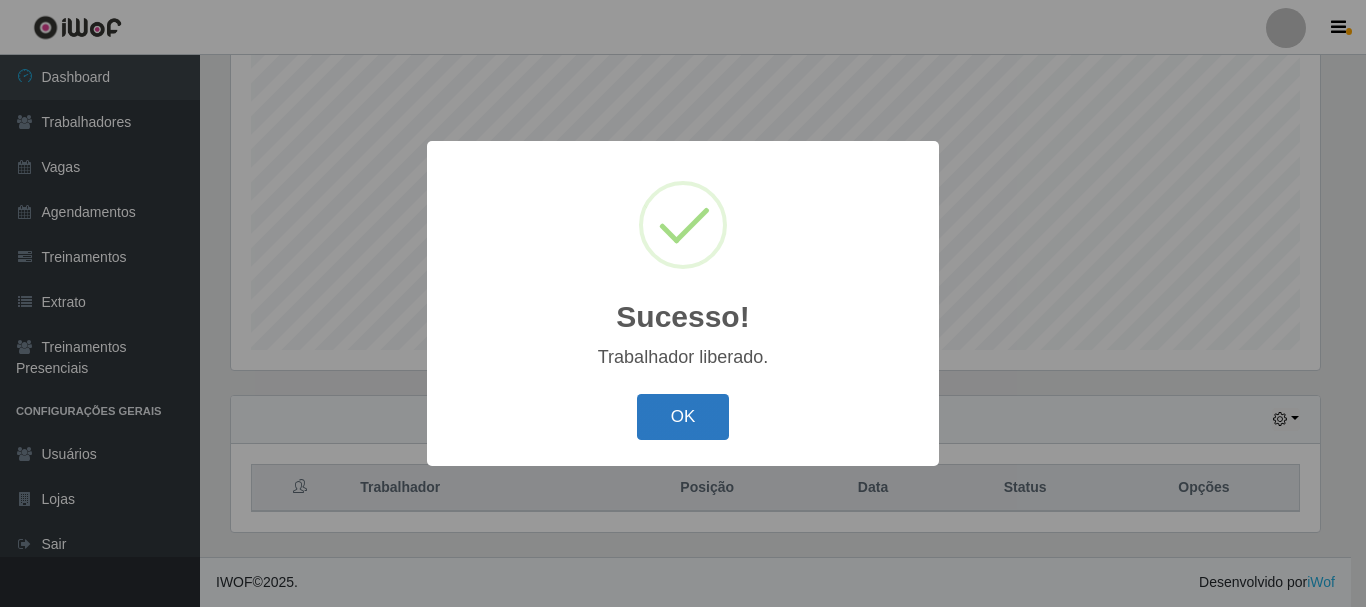 click on "OK" at bounding box center [683, 417] 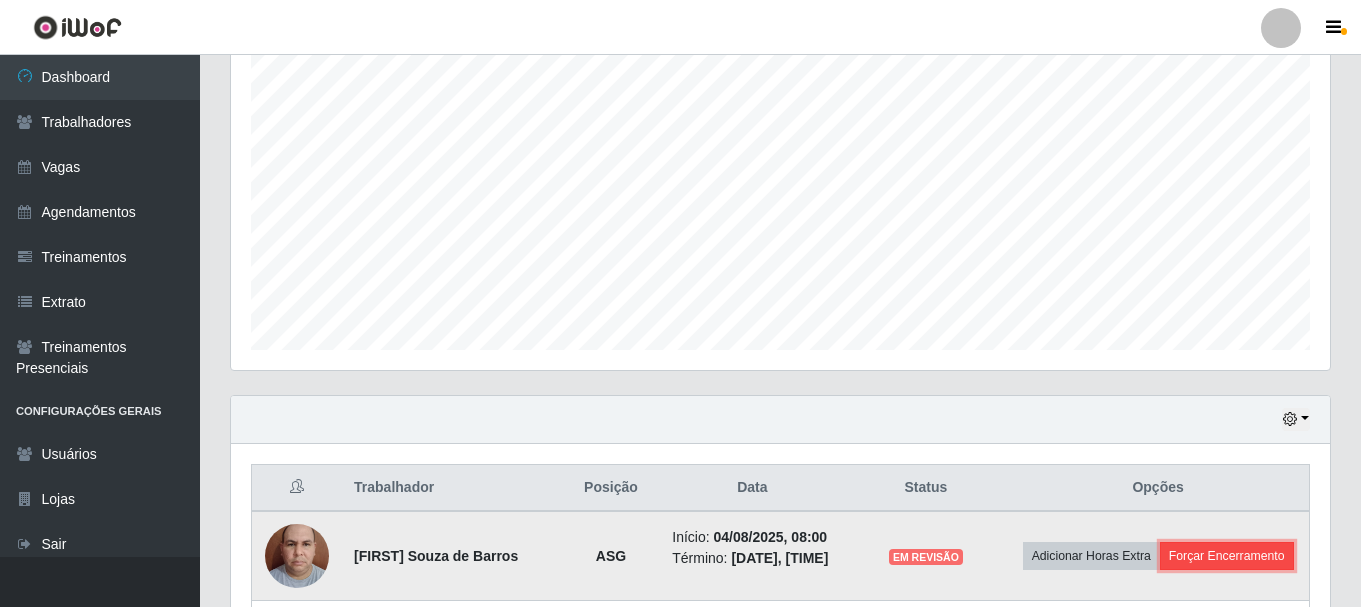 click on "Forçar Encerramento" at bounding box center (1227, 556) 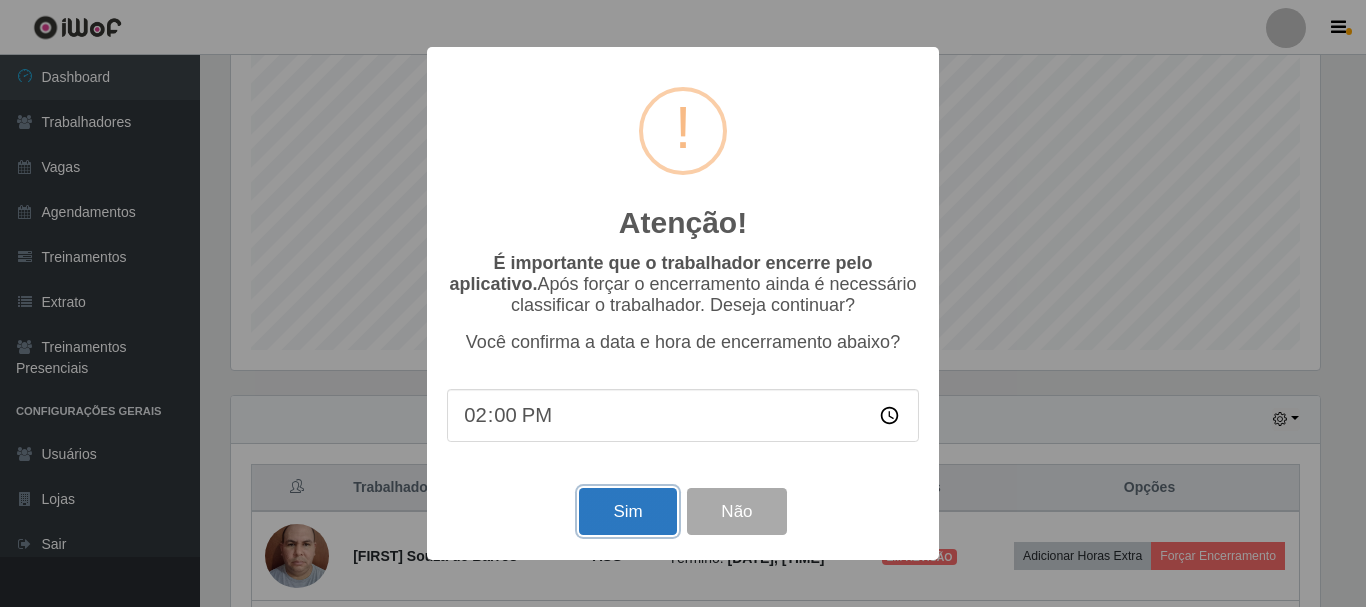 click on "Sim" at bounding box center (627, 511) 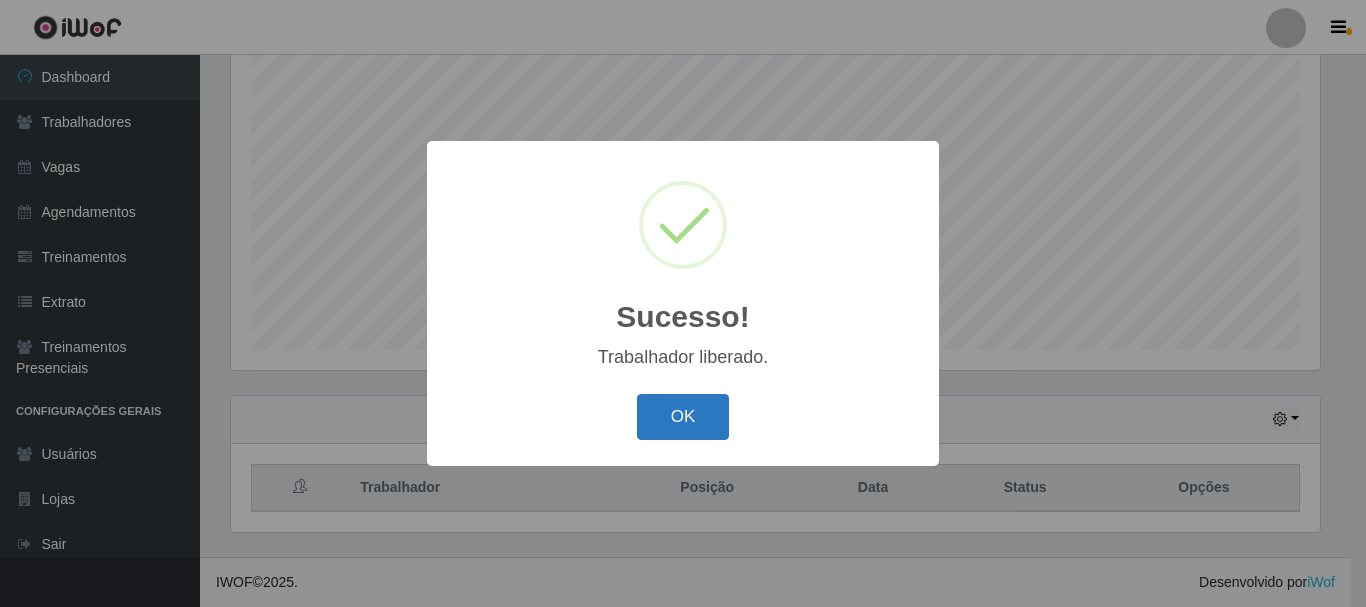 click on "OK" at bounding box center (683, 417) 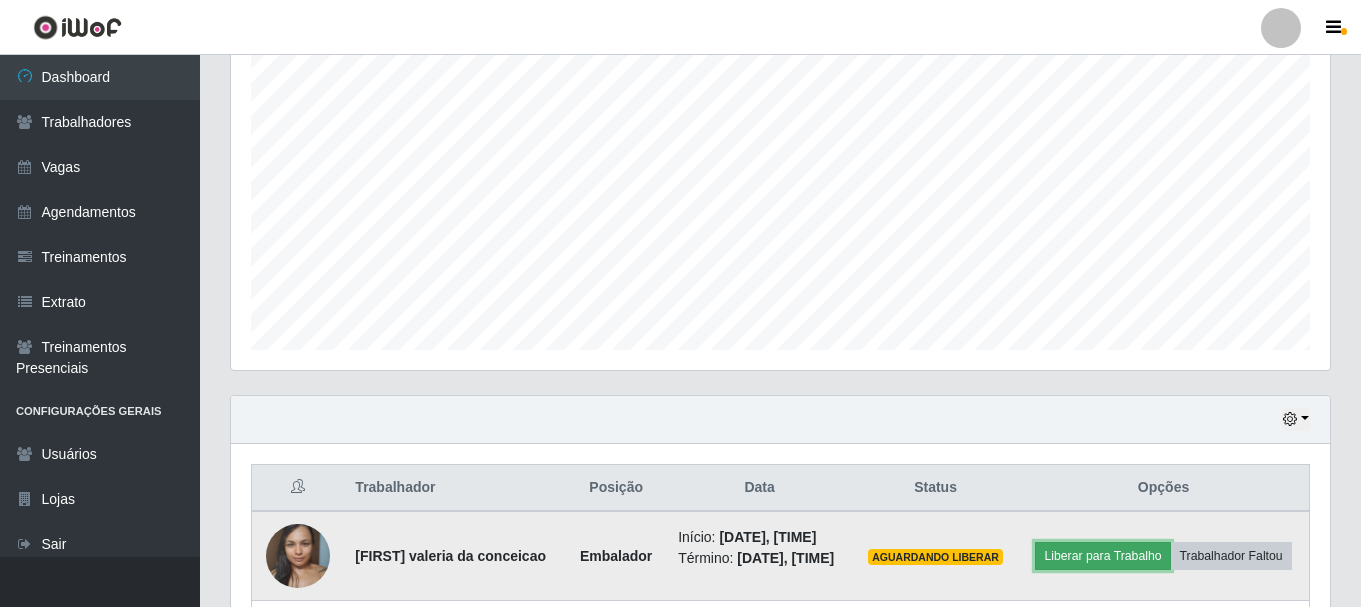 click on "Liberar para Trabalho" at bounding box center (1102, 556) 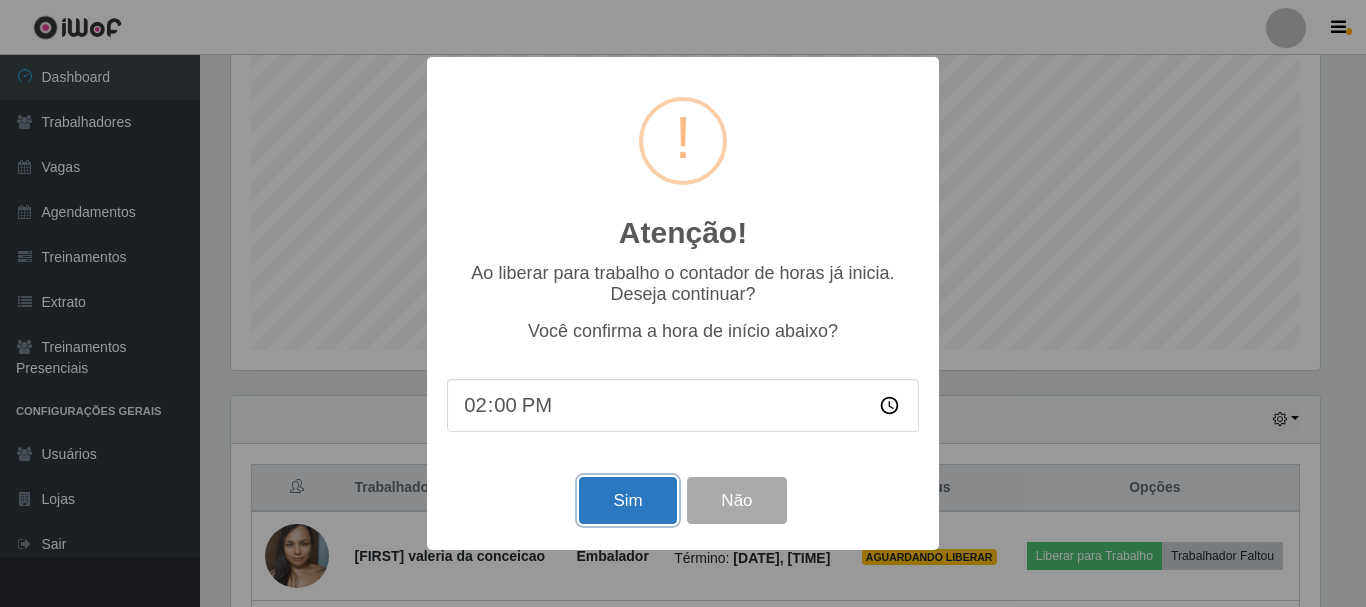 click on "Sim" at bounding box center (627, 500) 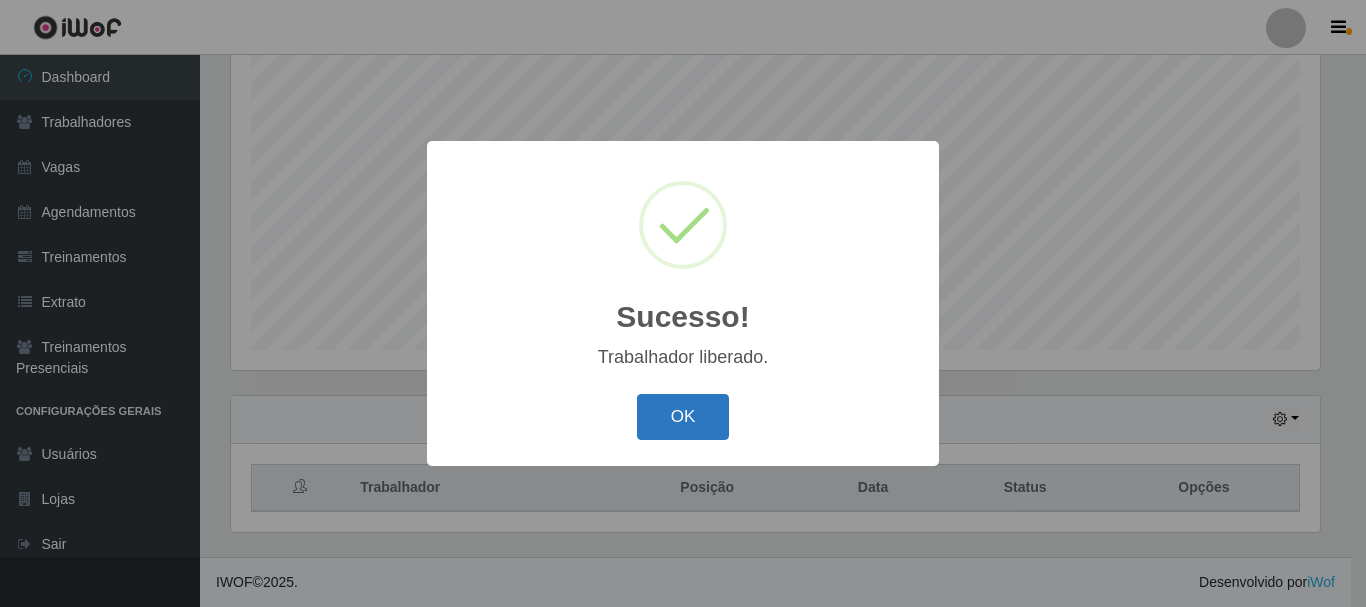 click on "OK" at bounding box center (683, 417) 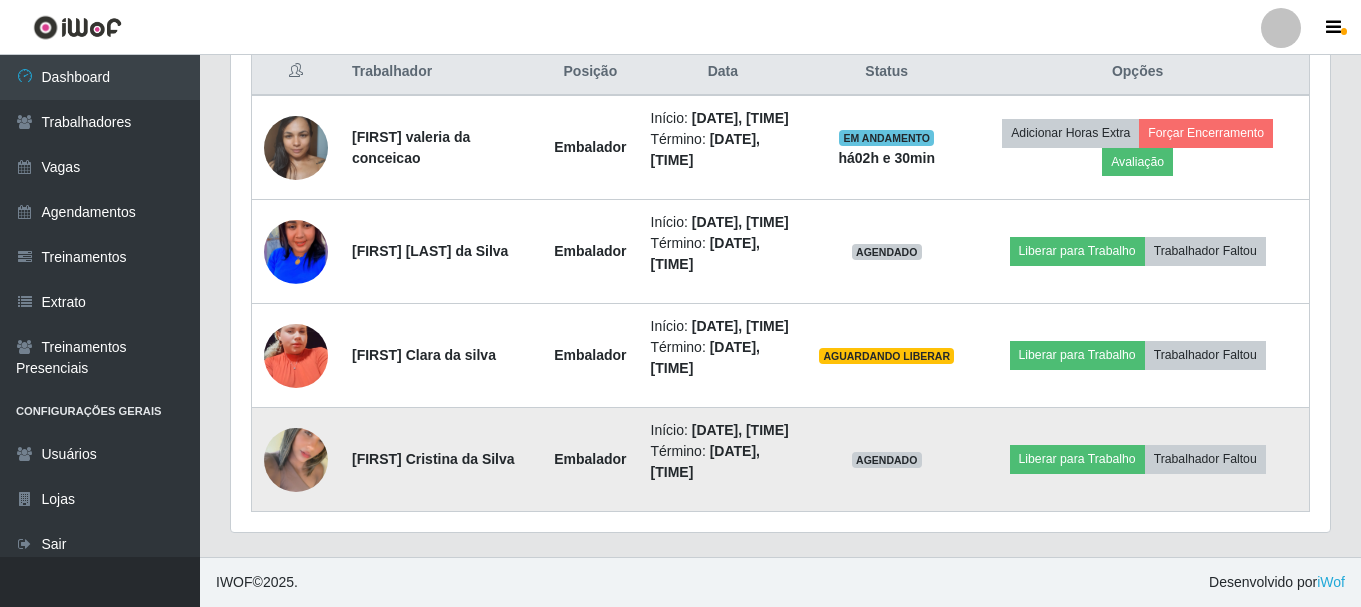 click on "Liberar para Trabalho Trabalhador Faltou" at bounding box center [1137, 460] 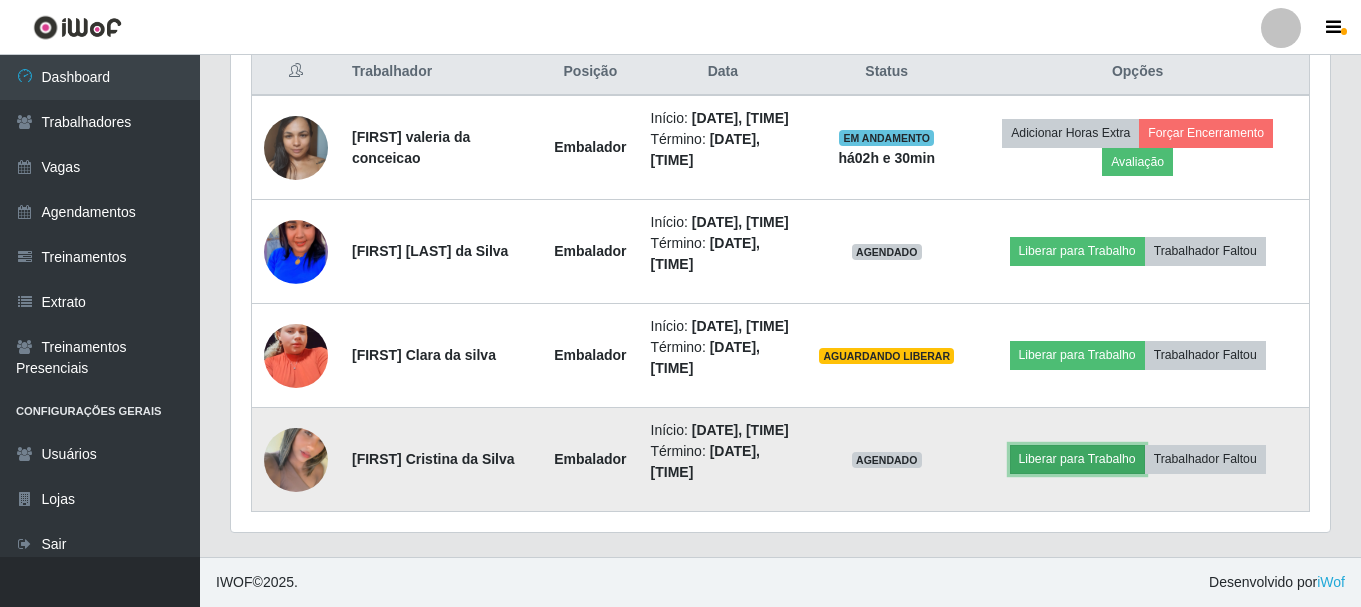 click on "Liberar para Trabalho" at bounding box center [1077, 459] 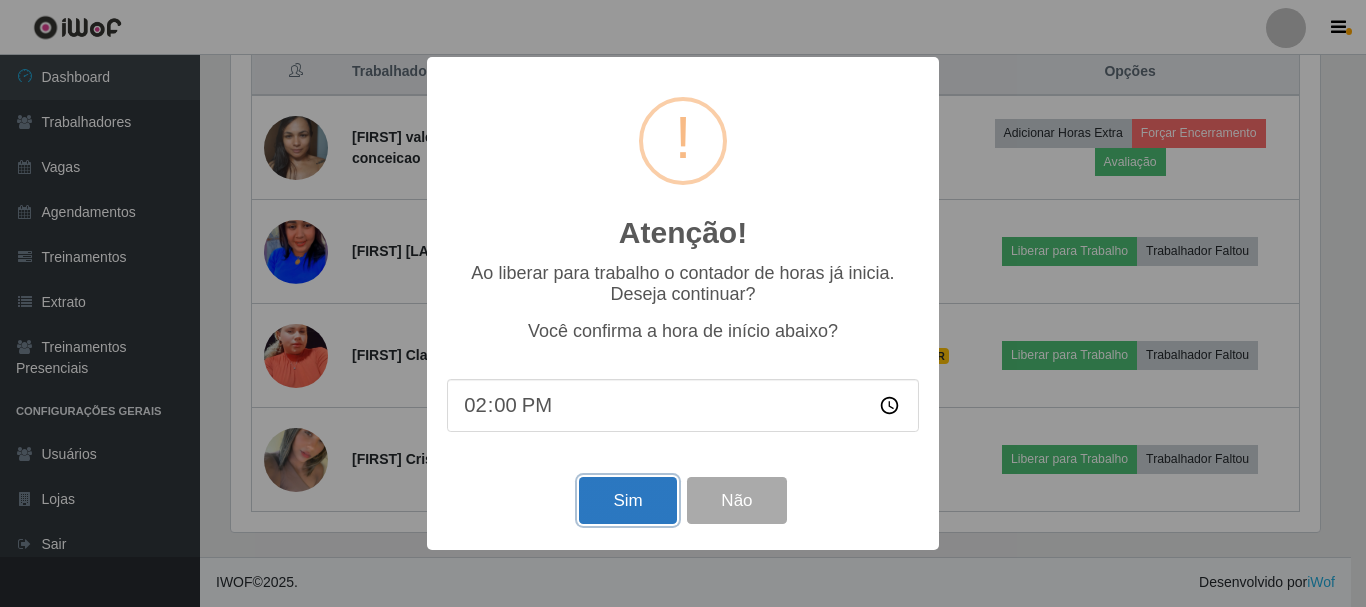 click on "Sim" at bounding box center (627, 500) 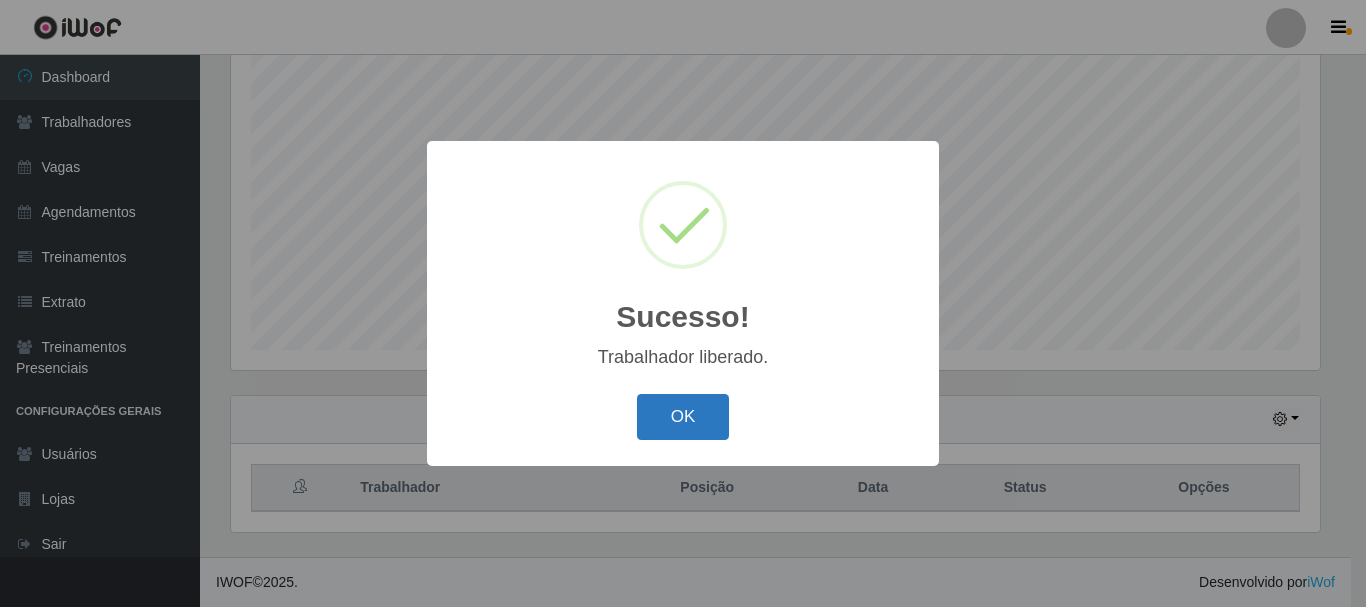 click on "OK" at bounding box center (683, 417) 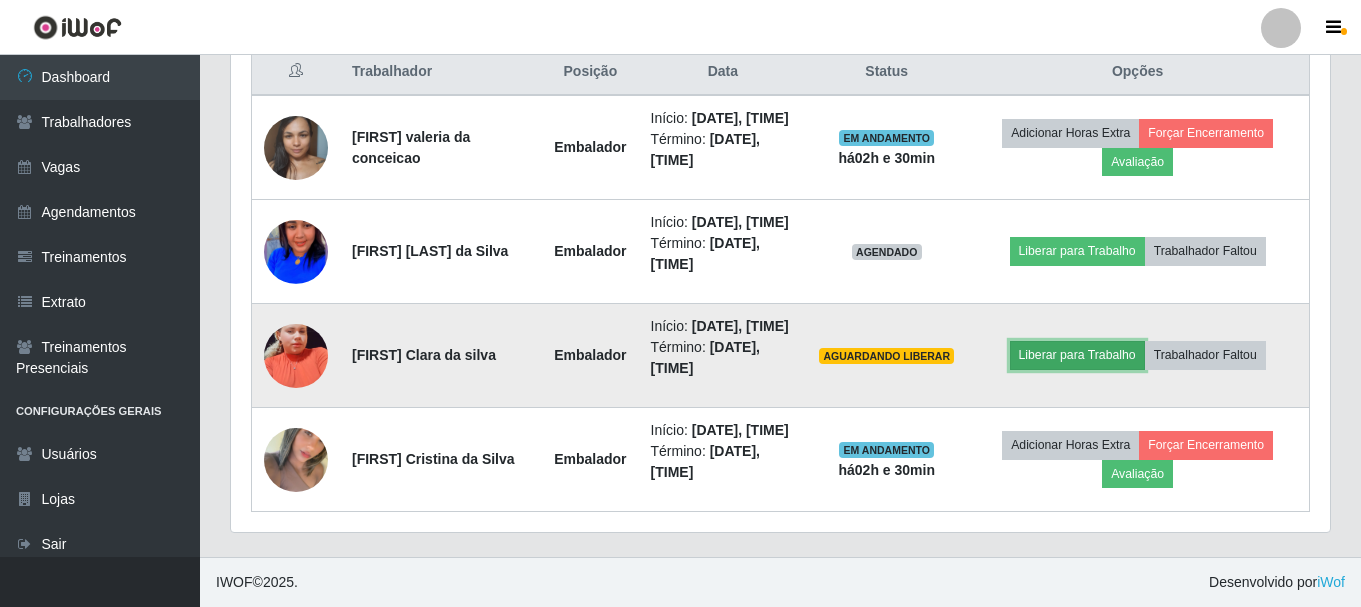 click on "Liberar para Trabalho" at bounding box center (1077, 355) 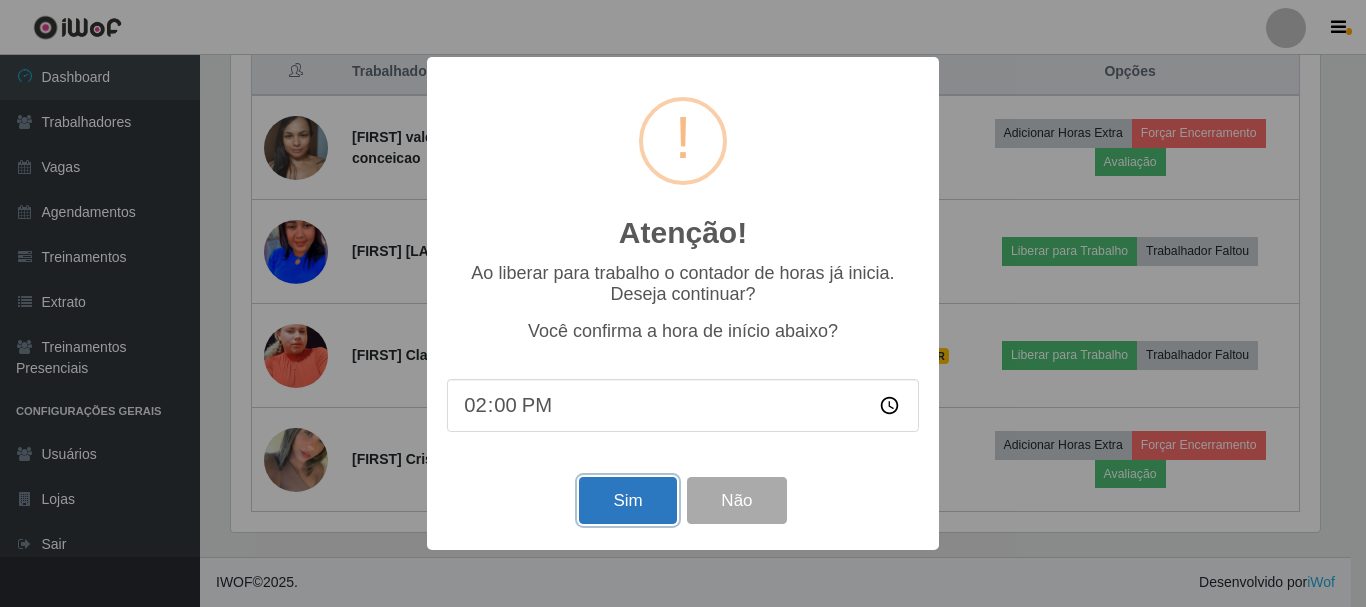 click on "Sim" at bounding box center [627, 500] 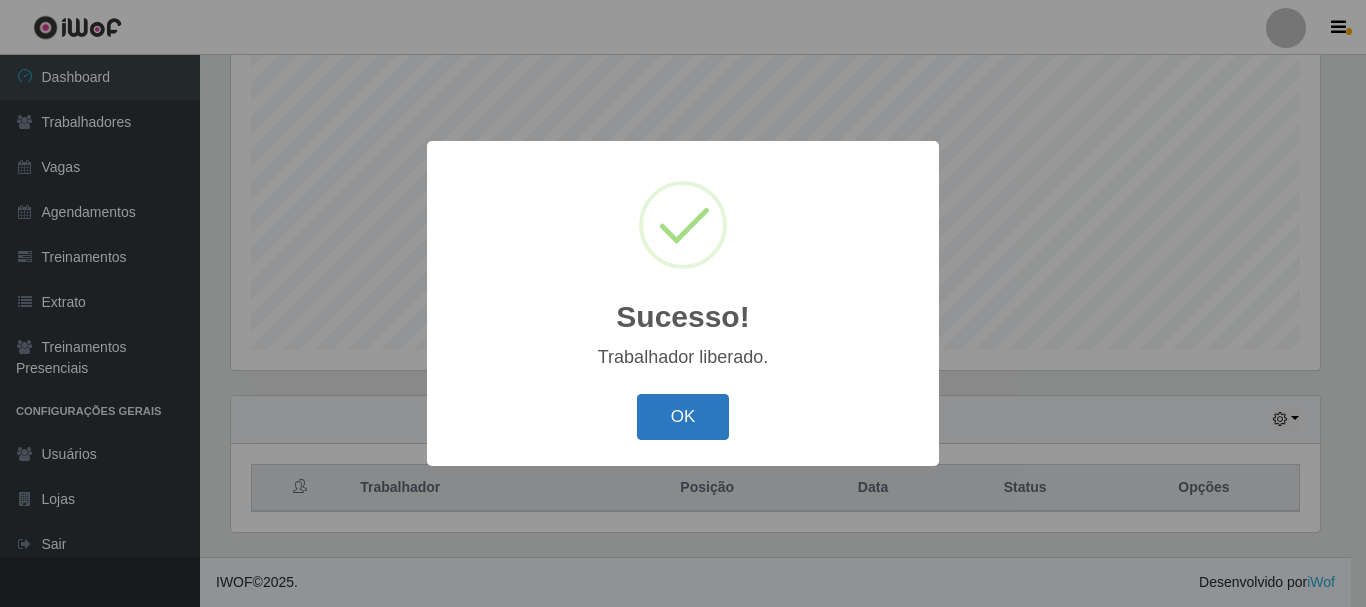 click on "OK" at bounding box center [683, 417] 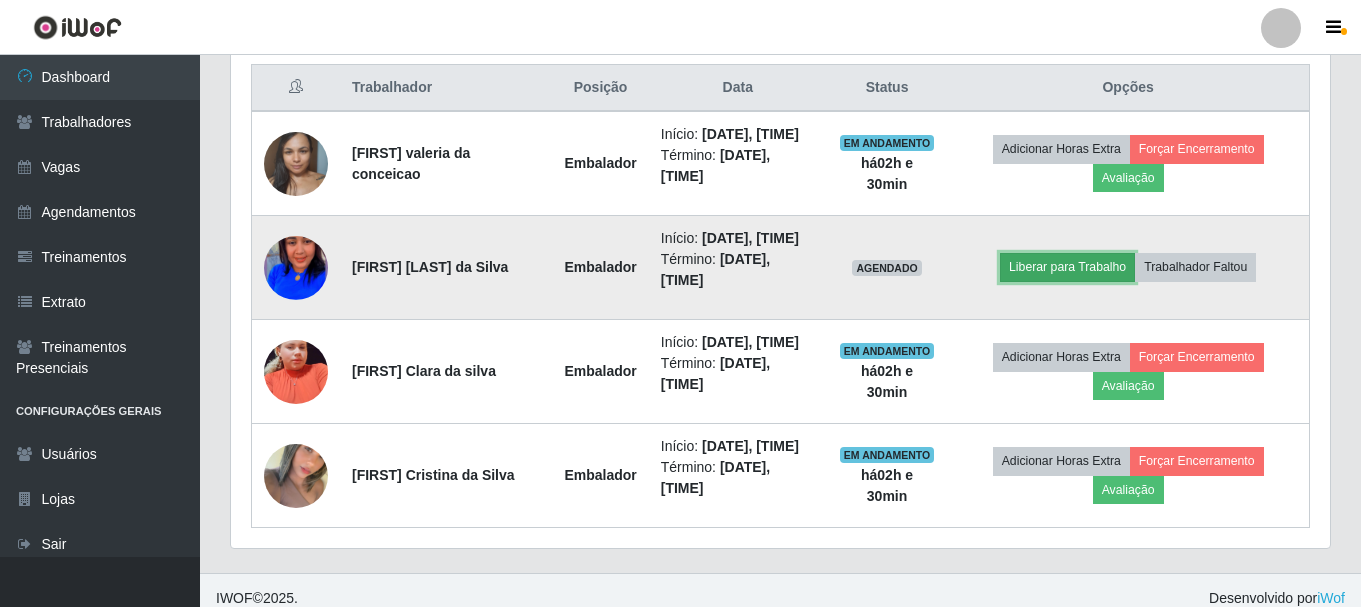click on "Liberar para Trabalho" at bounding box center (1067, 267) 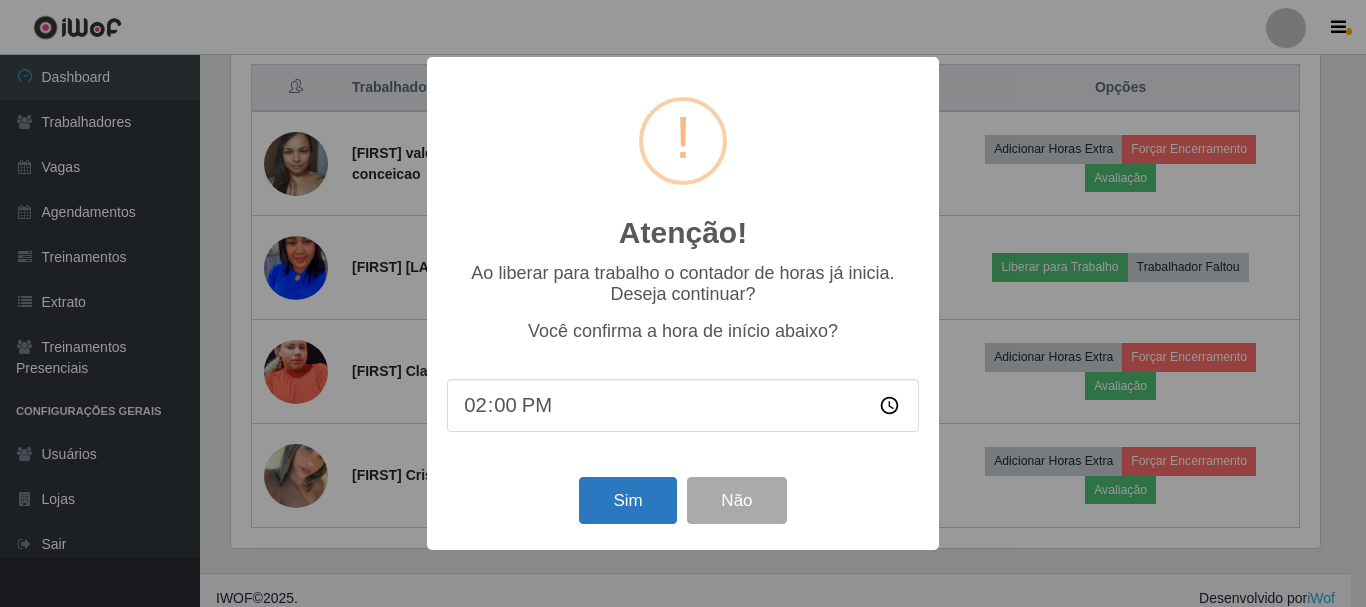 drag, startPoint x: 567, startPoint y: 484, endPoint x: 626, endPoint y: 521, distance: 69.641945 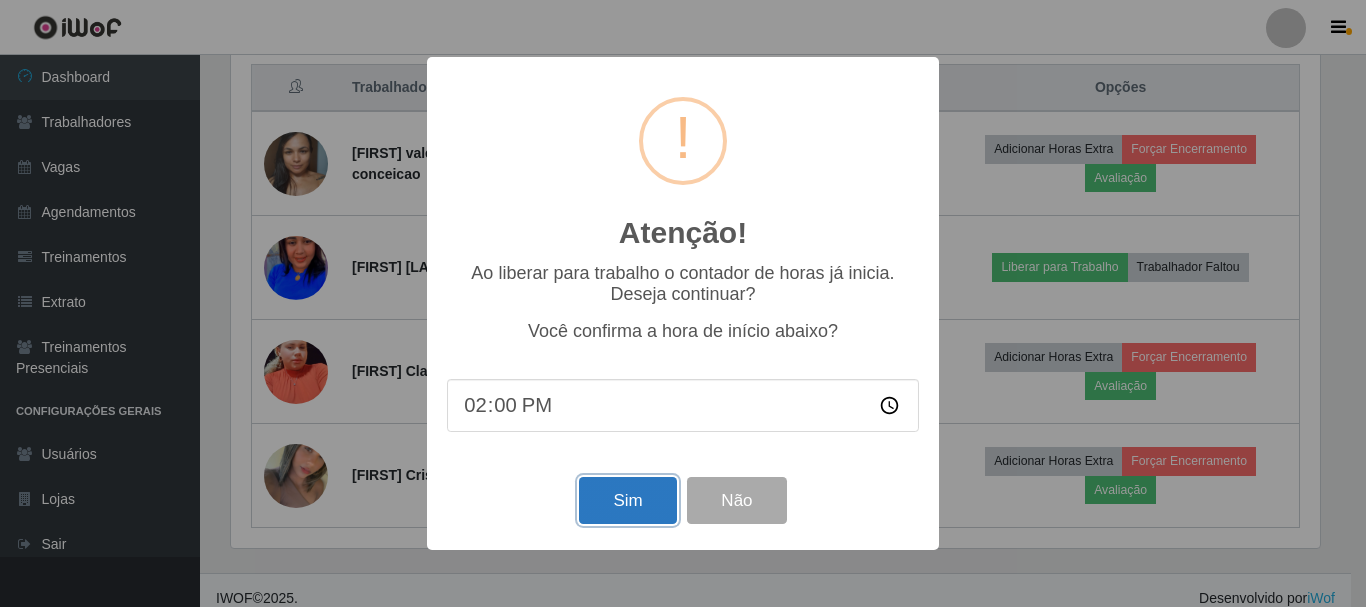 click on "Sim" at bounding box center (627, 500) 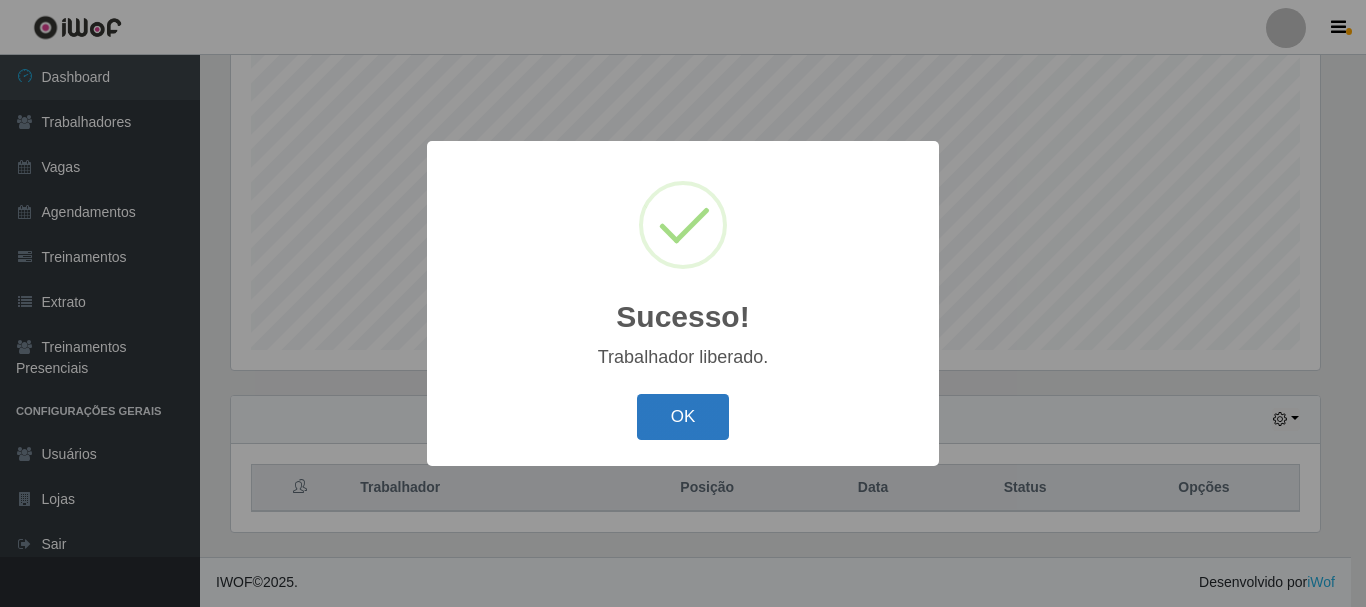 click on "OK" at bounding box center (683, 417) 